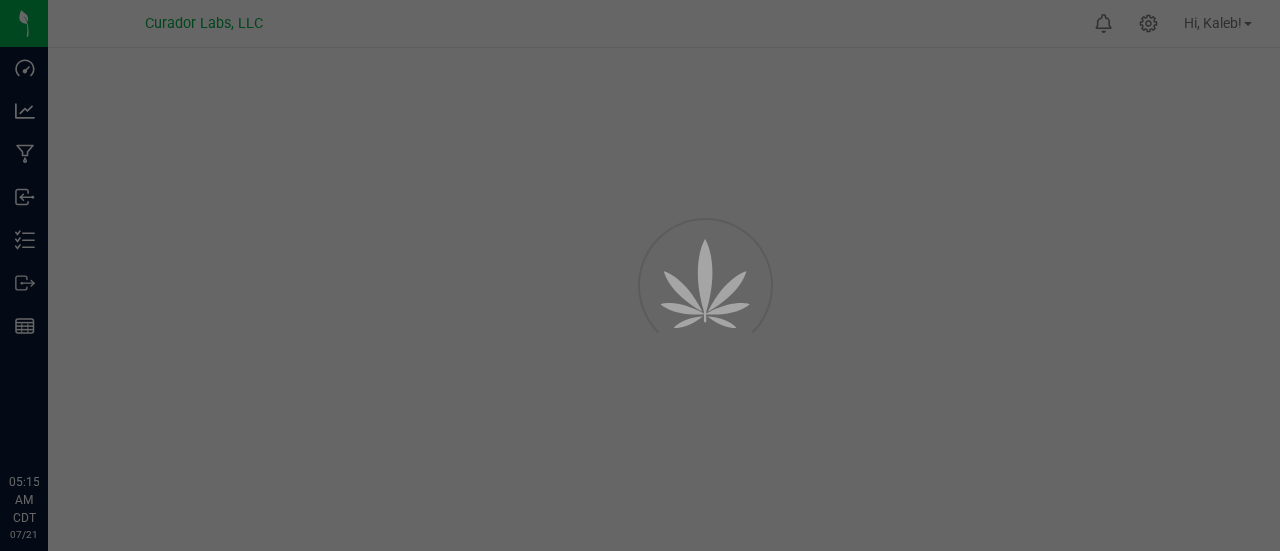 scroll, scrollTop: 0, scrollLeft: 0, axis: both 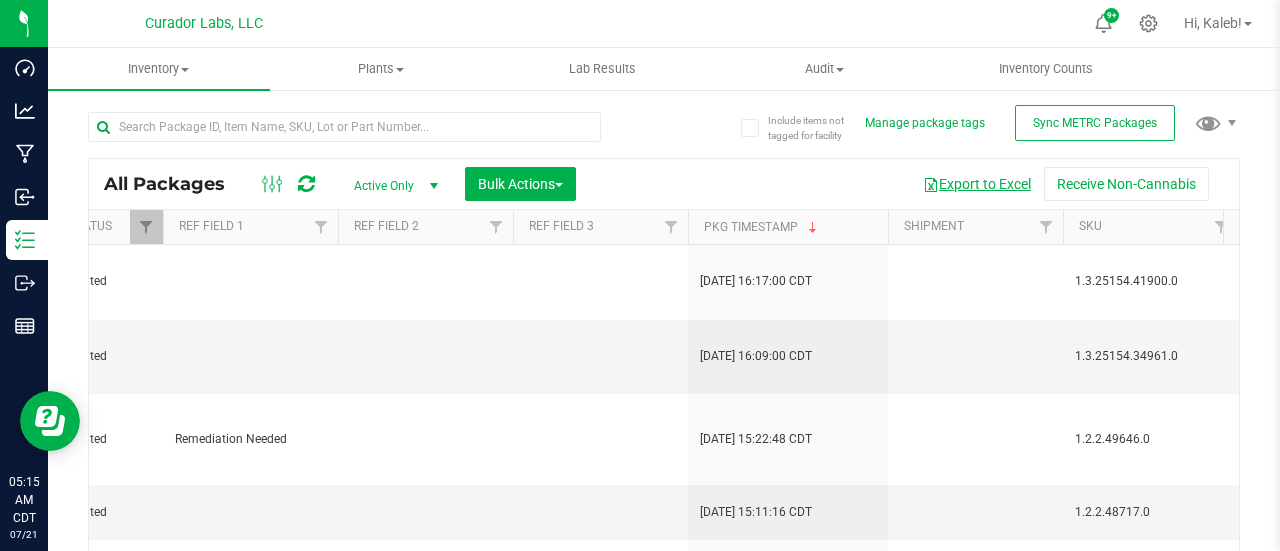 click on "Export to Excel" at bounding box center (977, 184) 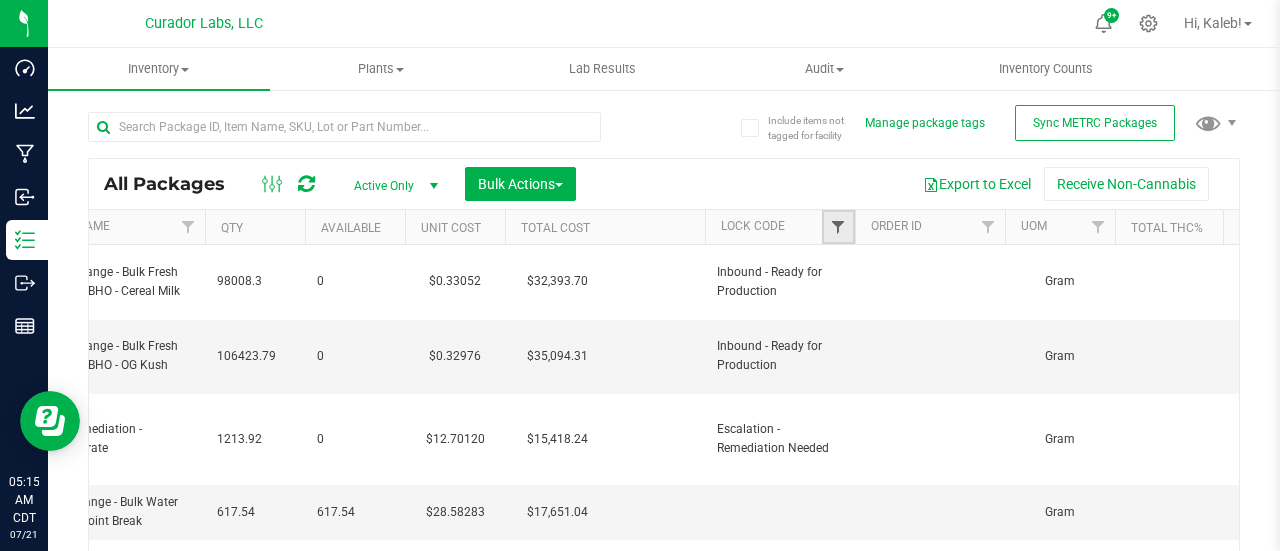 click at bounding box center (838, 227) 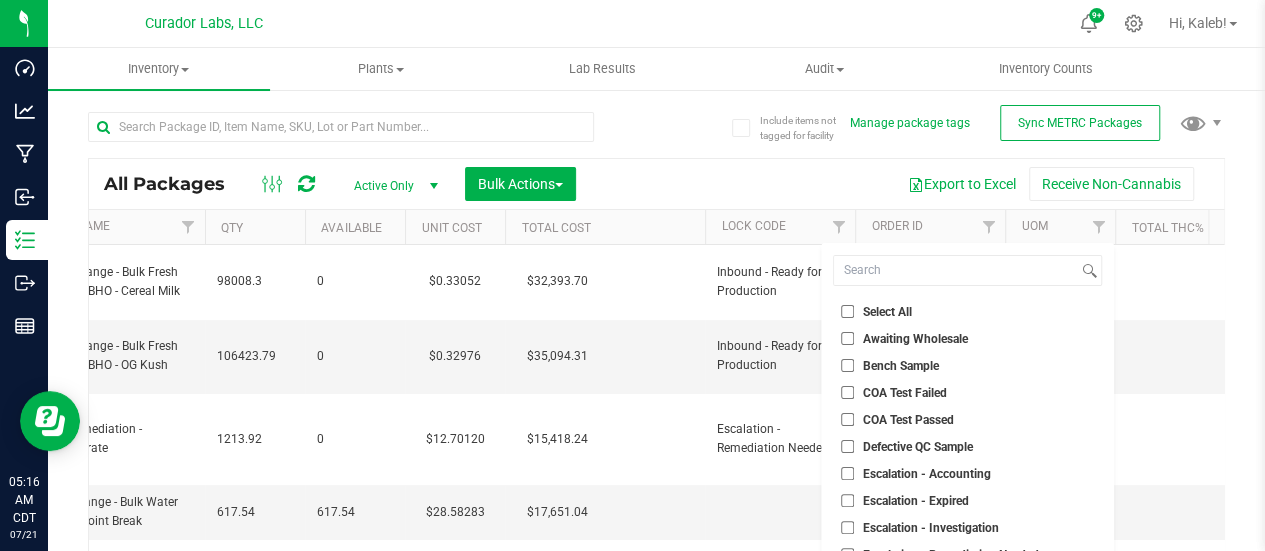 click on "Select All" at bounding box center [847, 311] 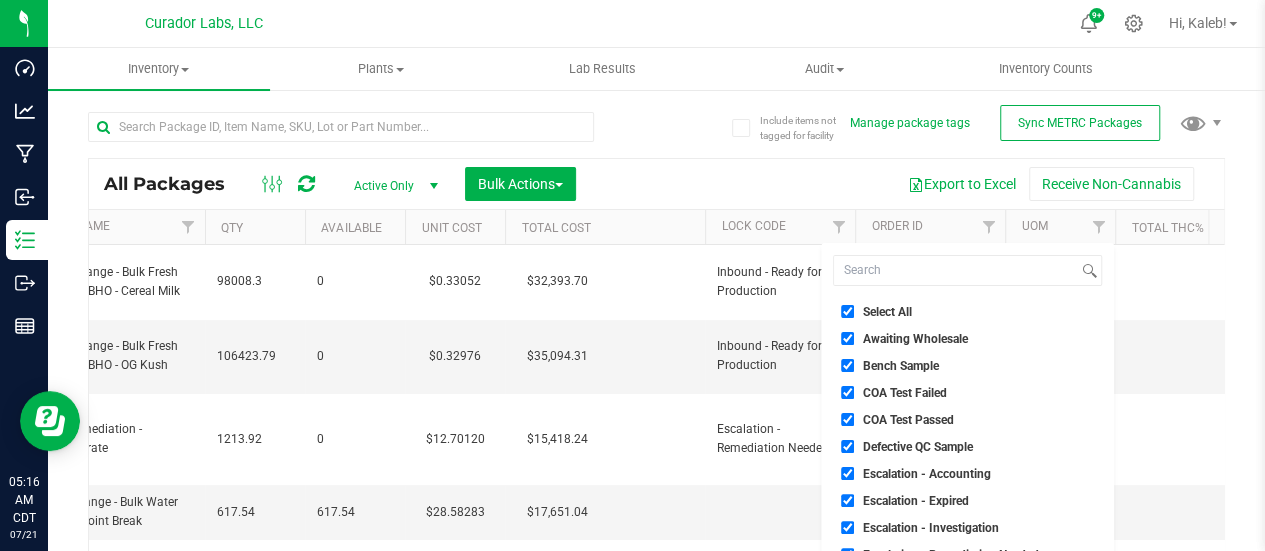 checkbox on "true" 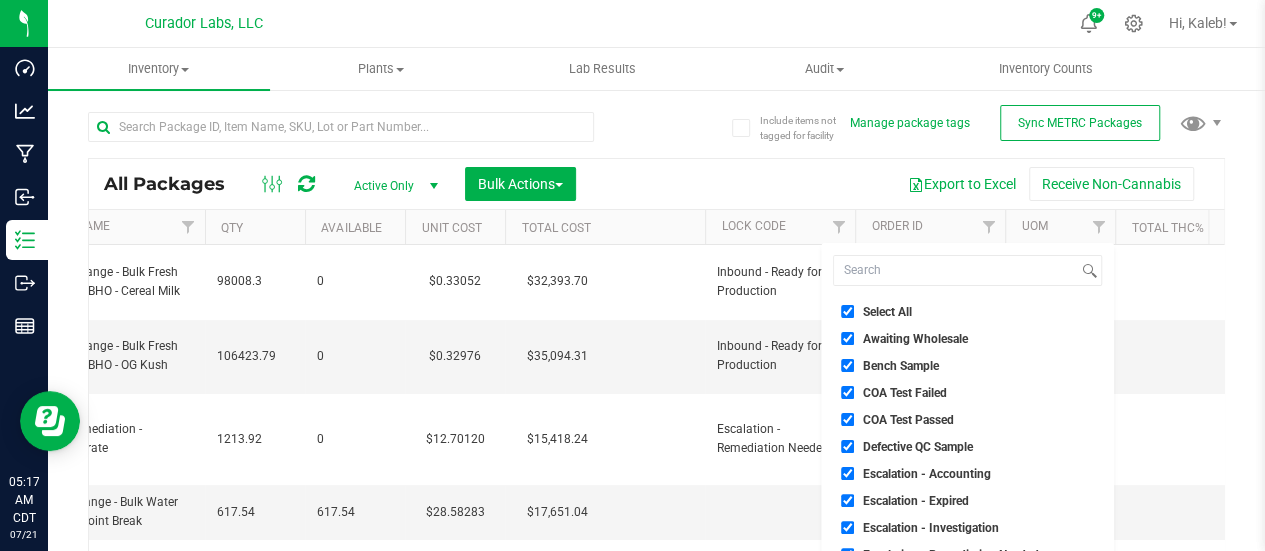 click on "Bench Sample" at bounding box center [847, 365] 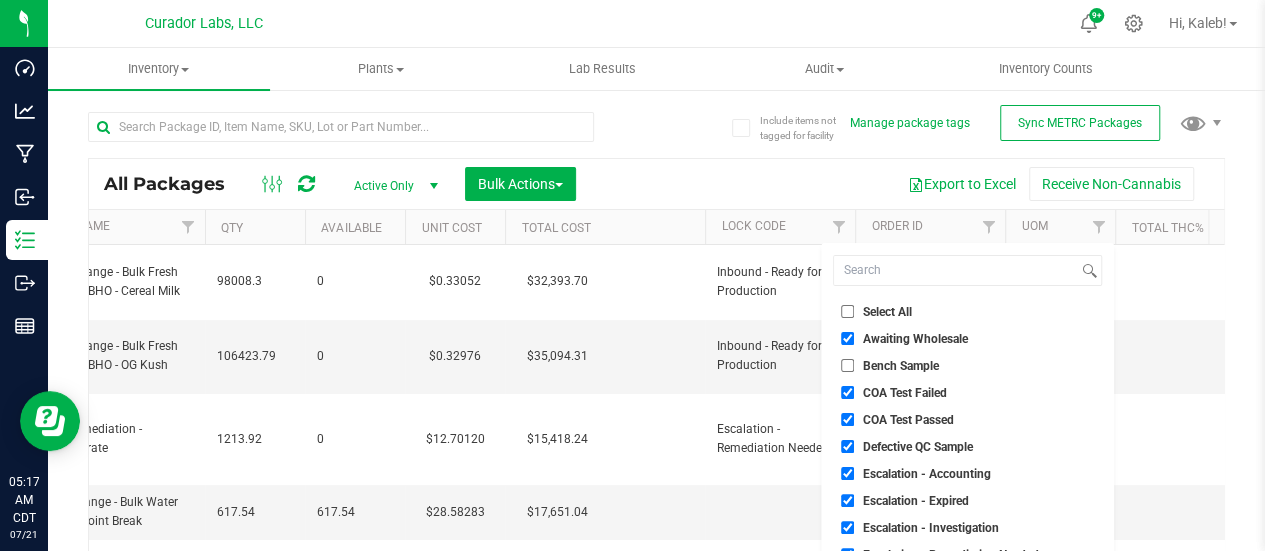 checkbox on "false" 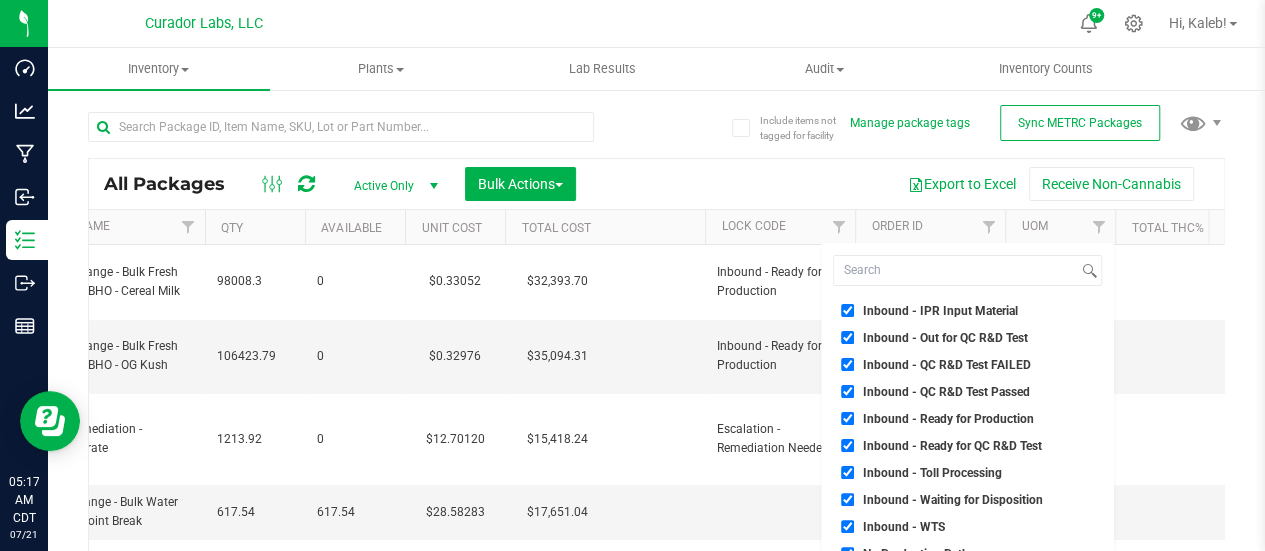 scroll, scrollTop: 1179, scrollLeft: 0, axis: vertical 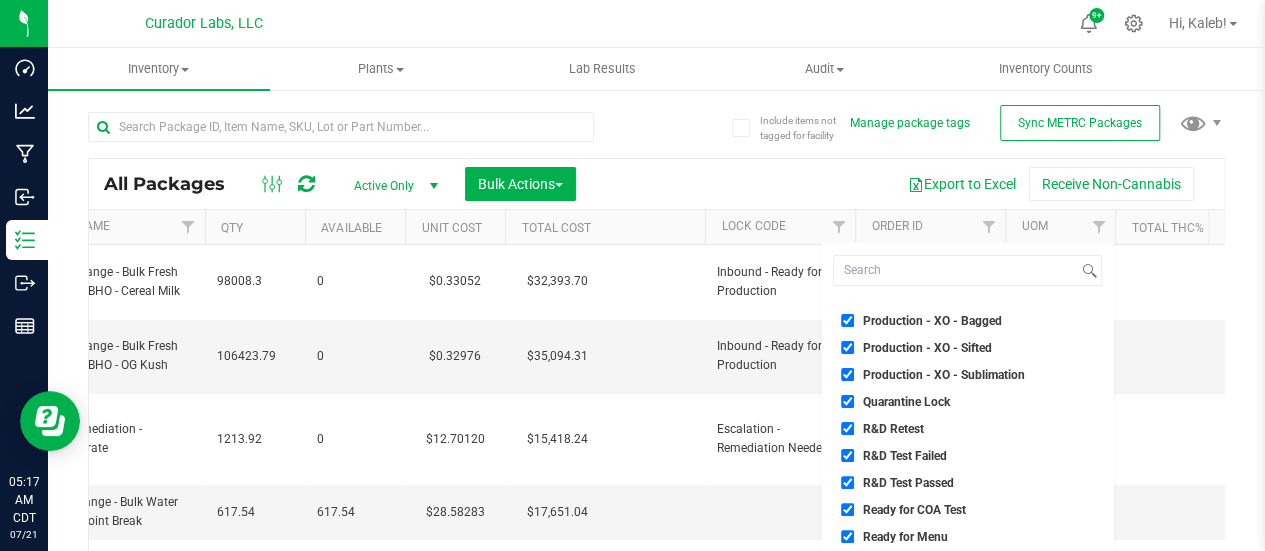click on "Quarantine Lock" at bounding box center (847, 401) 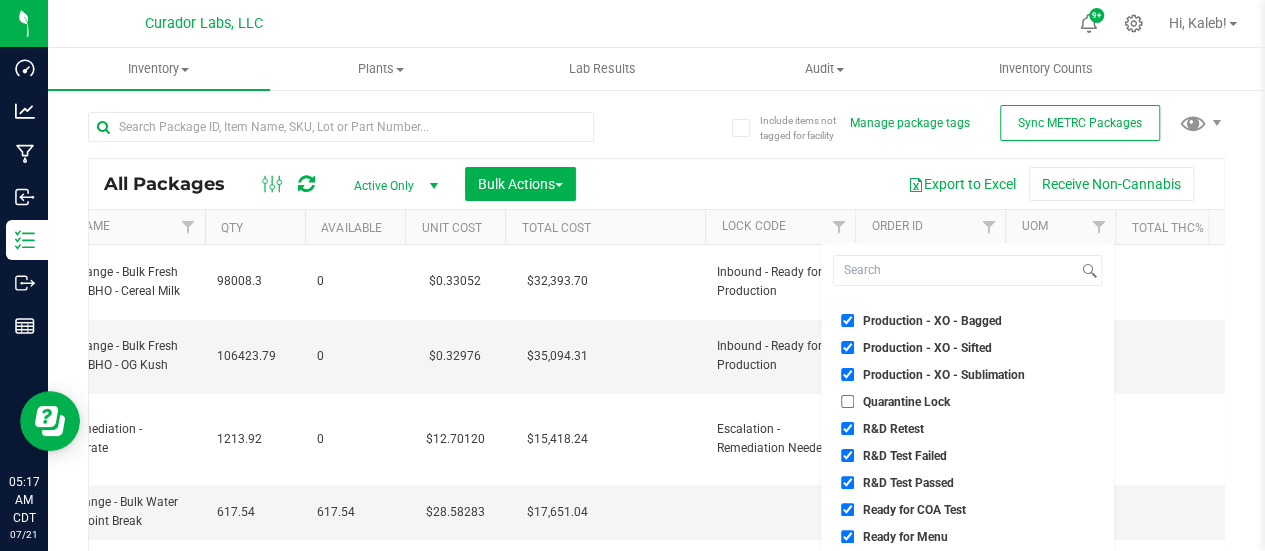 scroll, scrollTop: 142, scrollLeft: 0, axis: vertical 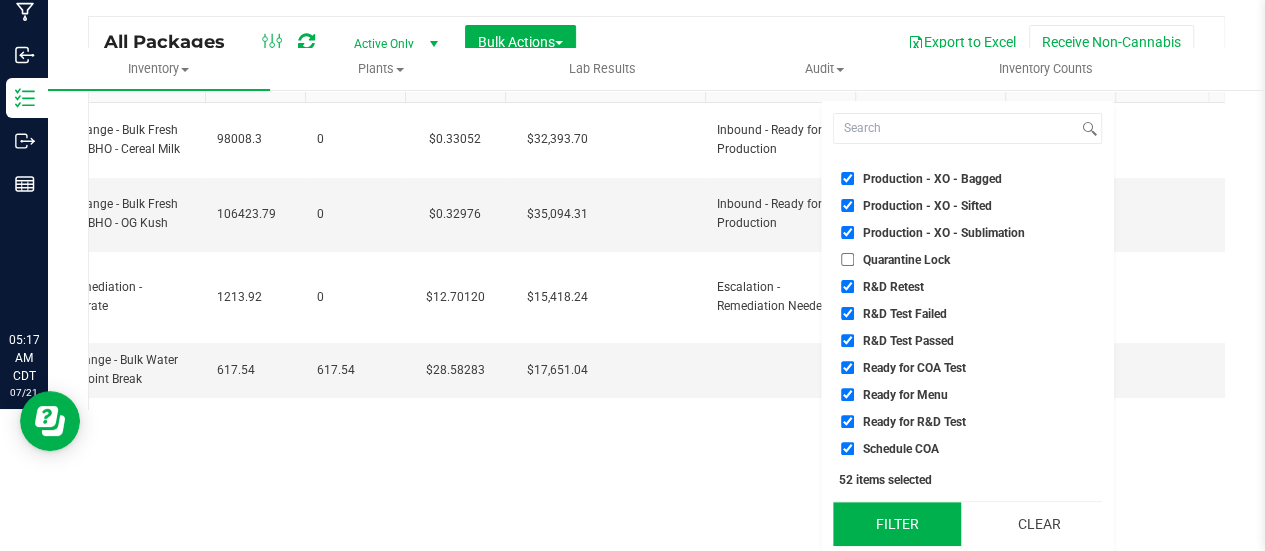 click on "Filter" at bounding box center (896, 524) 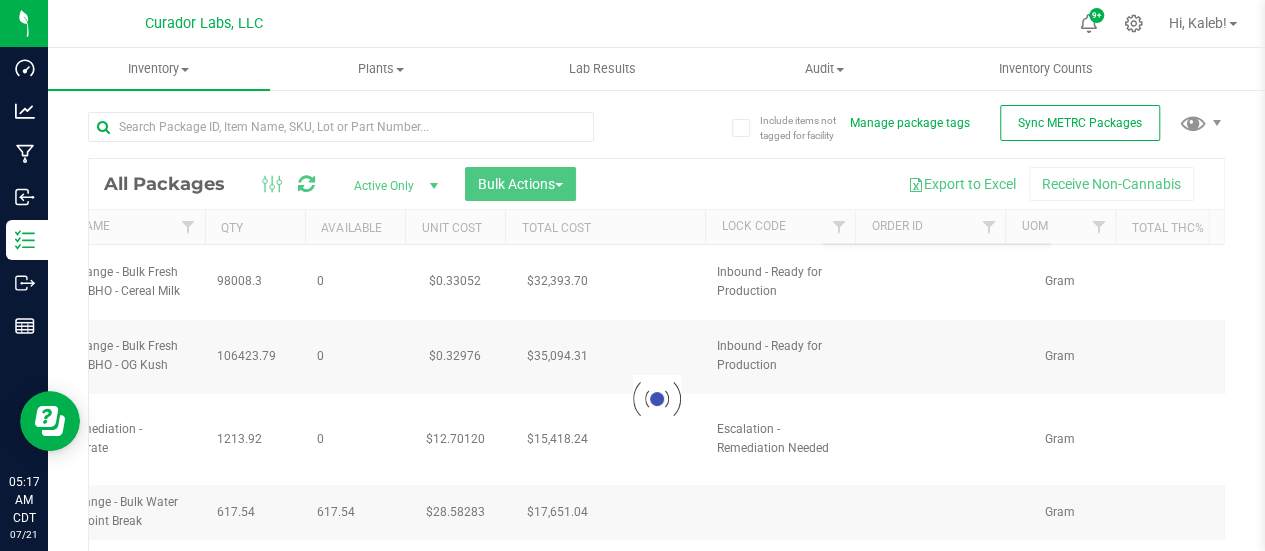 scroll, scrollTop: 0, scrollLeft: 0, axis: both 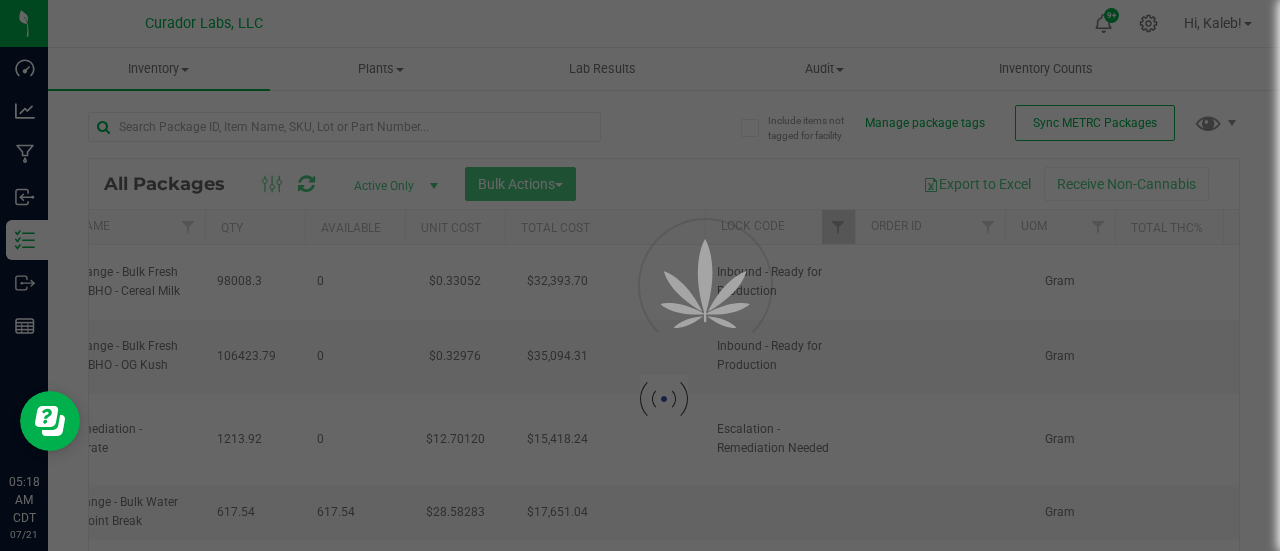 type on "[DATE]" 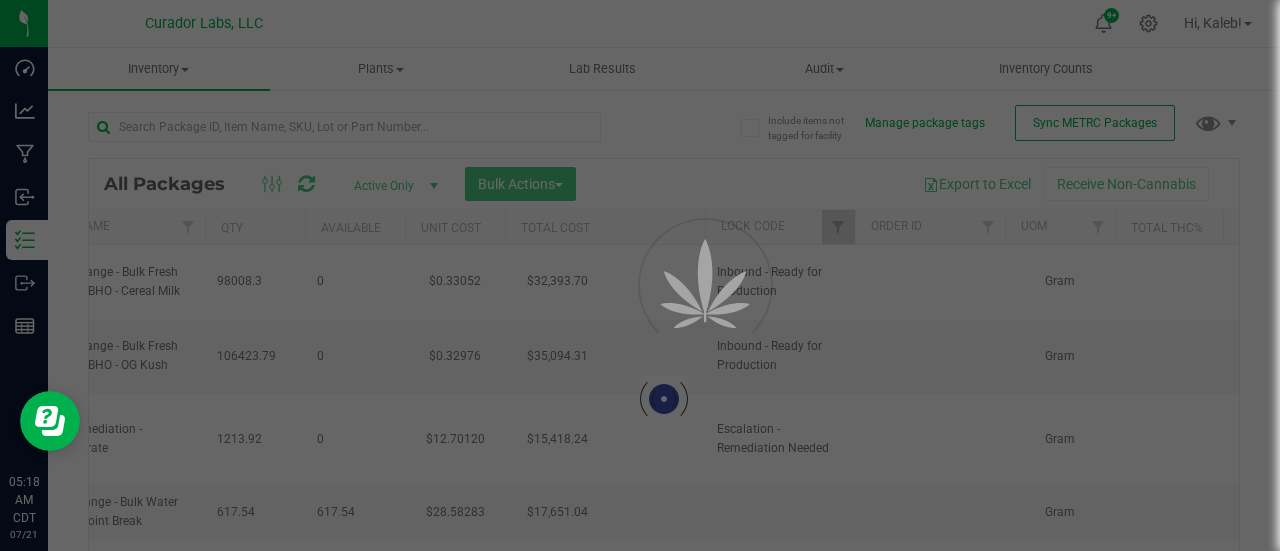 type on "[DATE]" 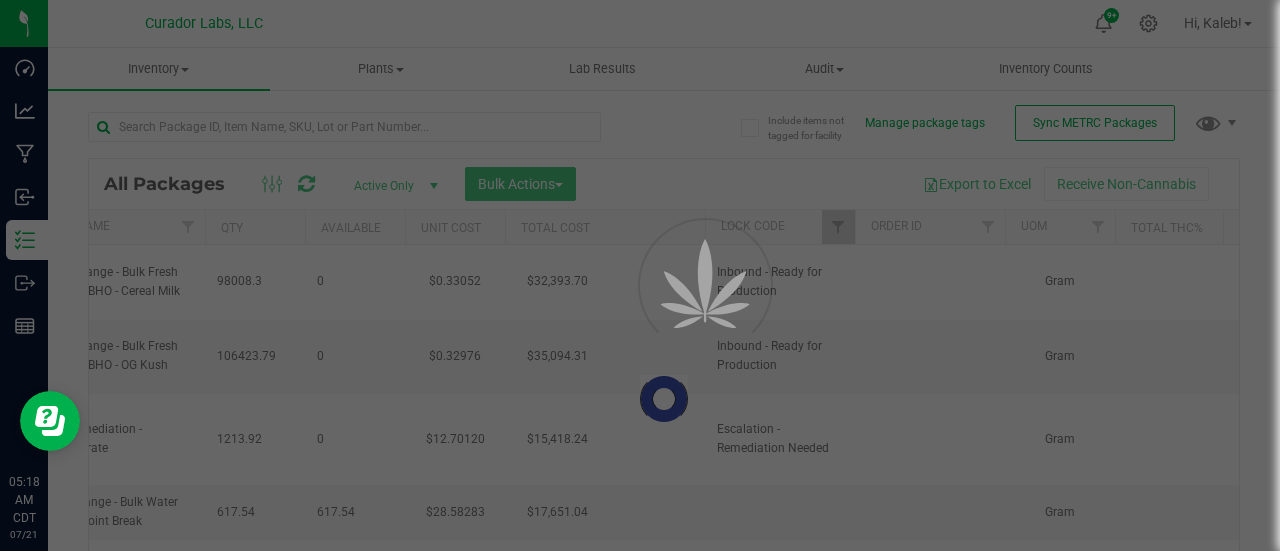 type on "[DATE]" 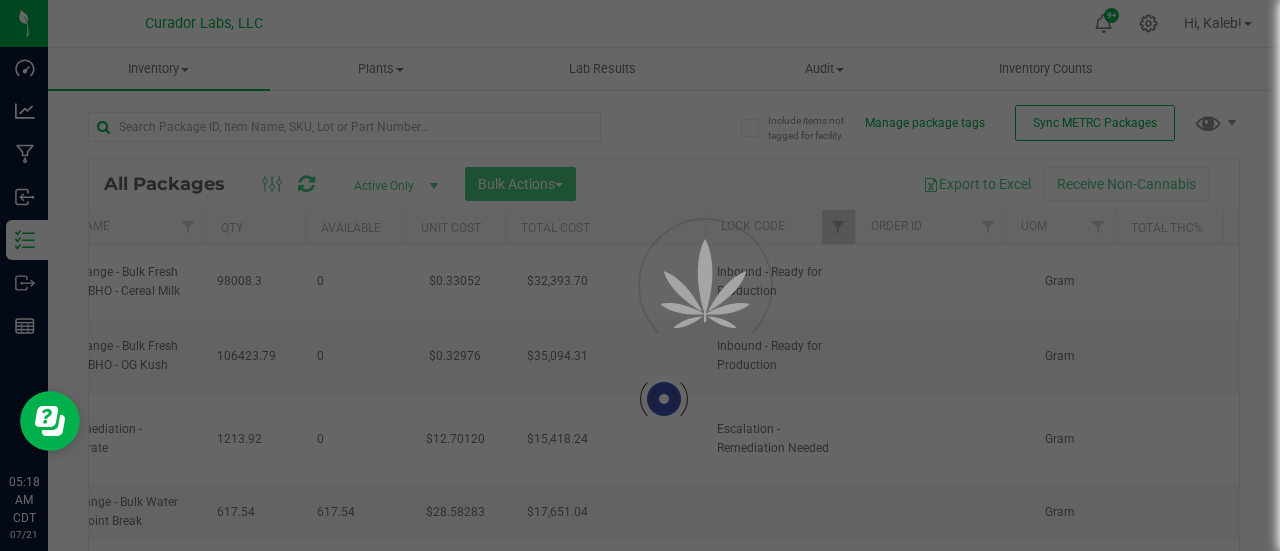 type on "[DATE]" 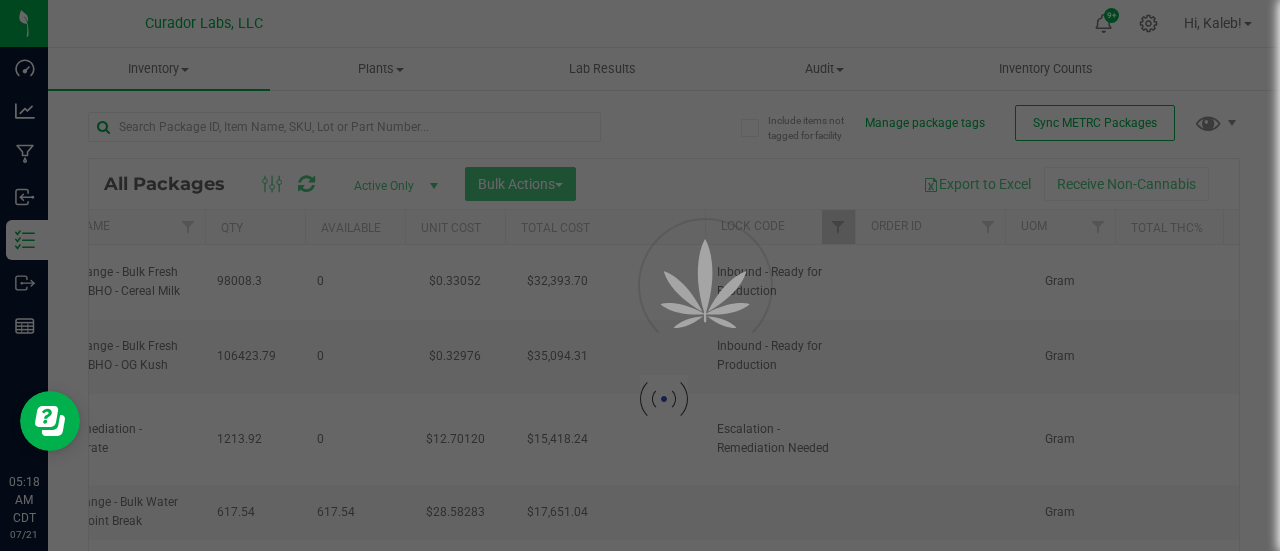 type on "[DATE]" 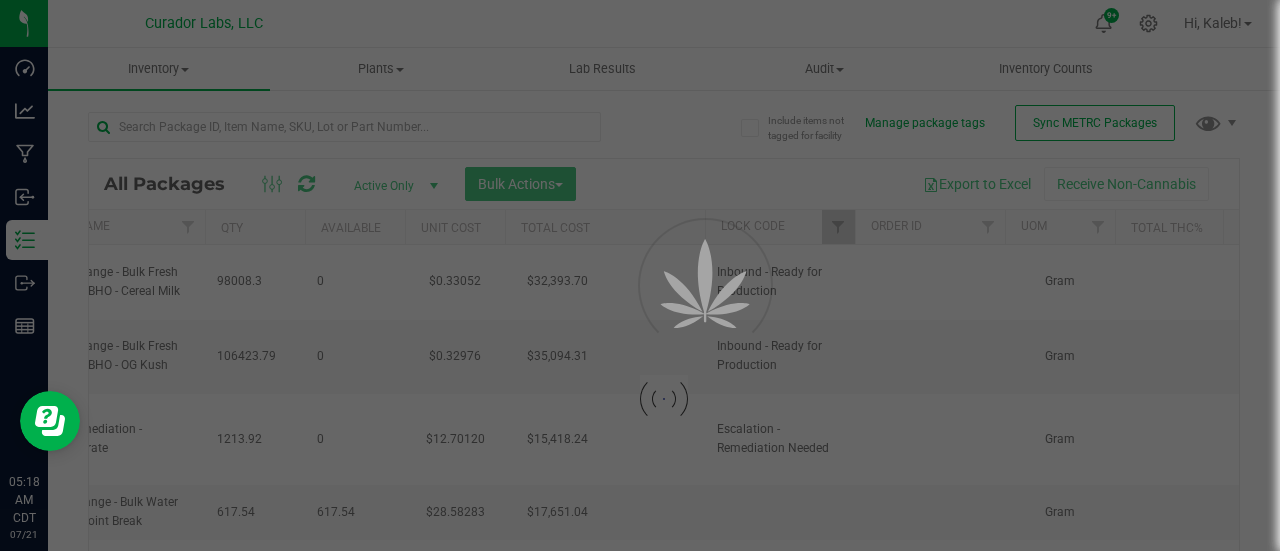 type on "[DATE]" 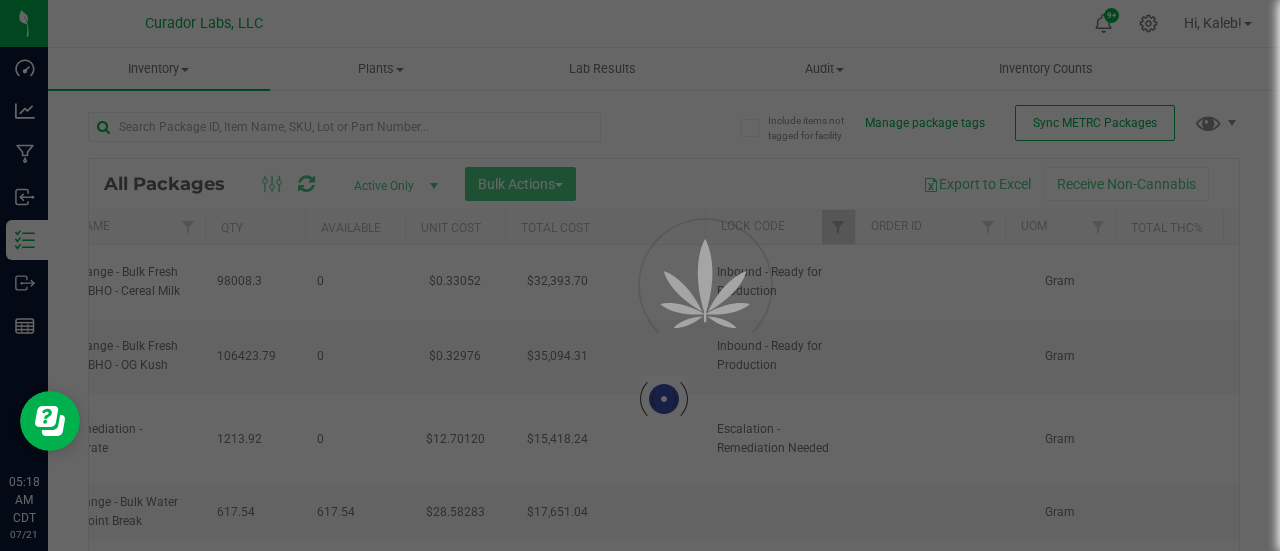 type on "[DATE]" 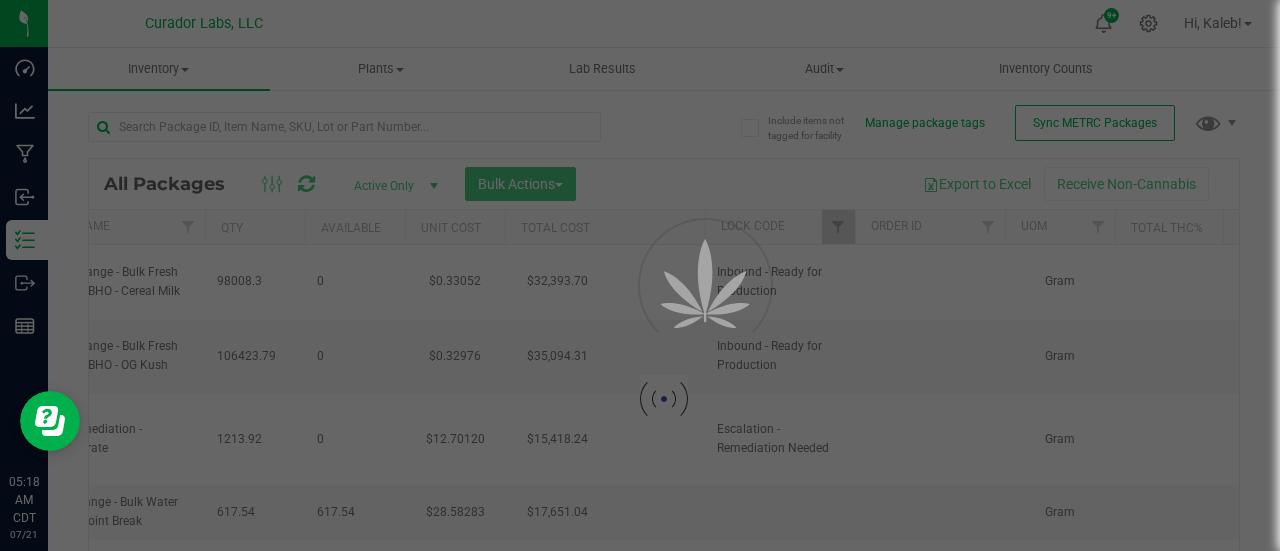 type on "[DATE]" 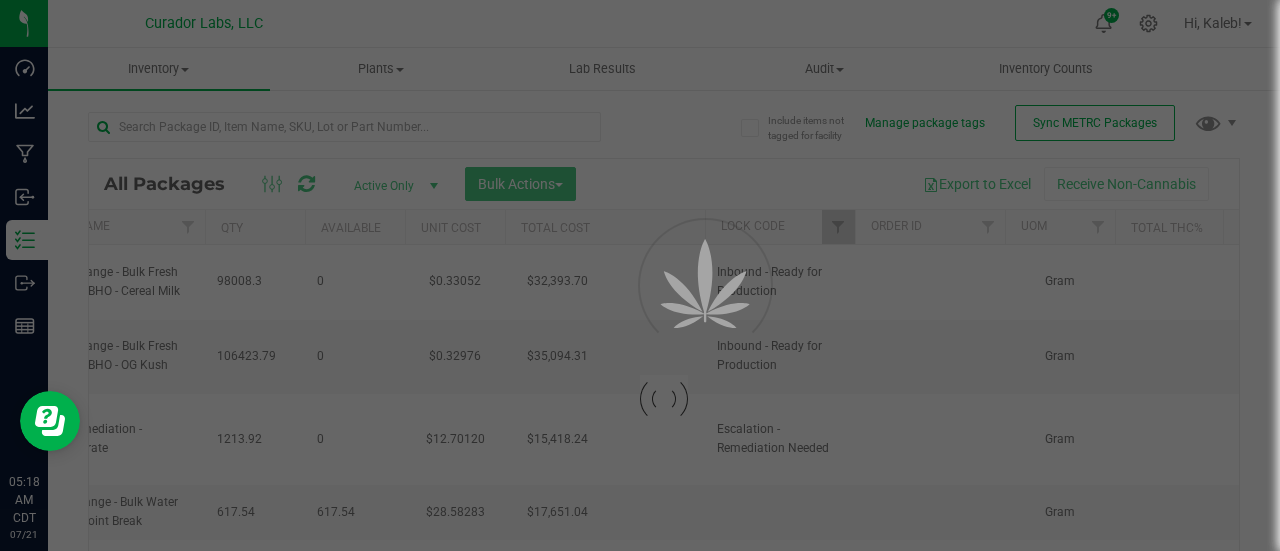 type on "[DATE]" 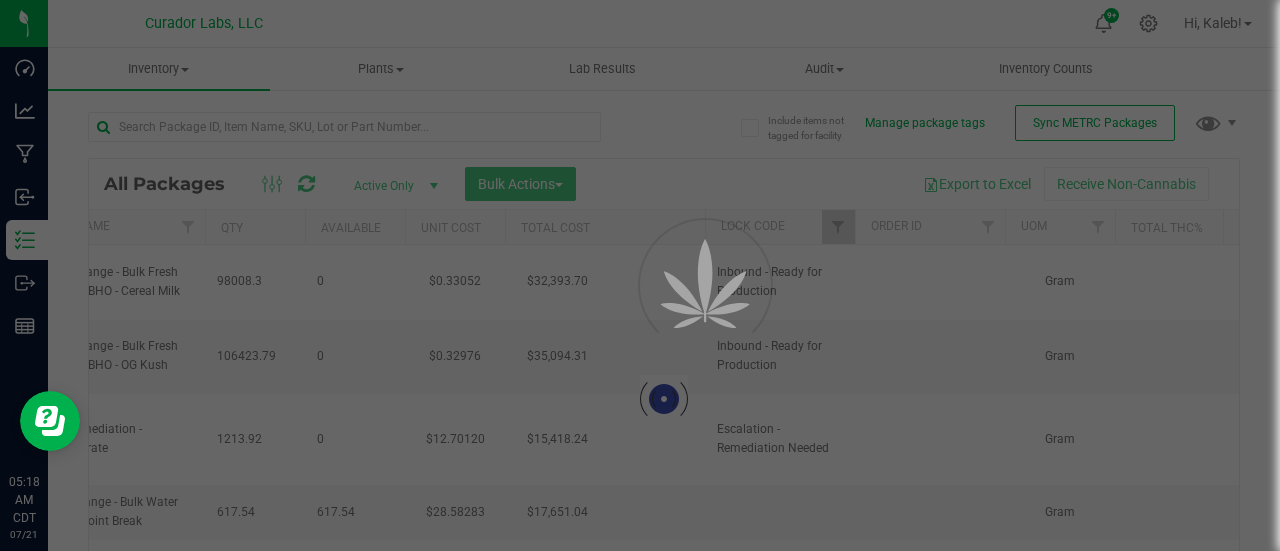 type on "[DATE]" 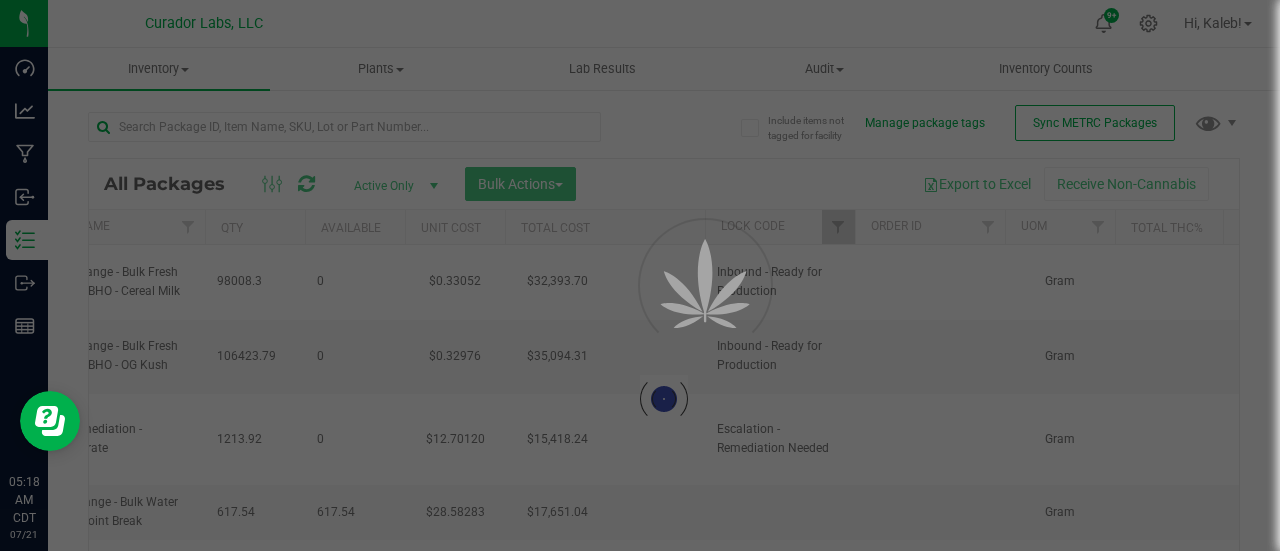 type on "[DATE]" 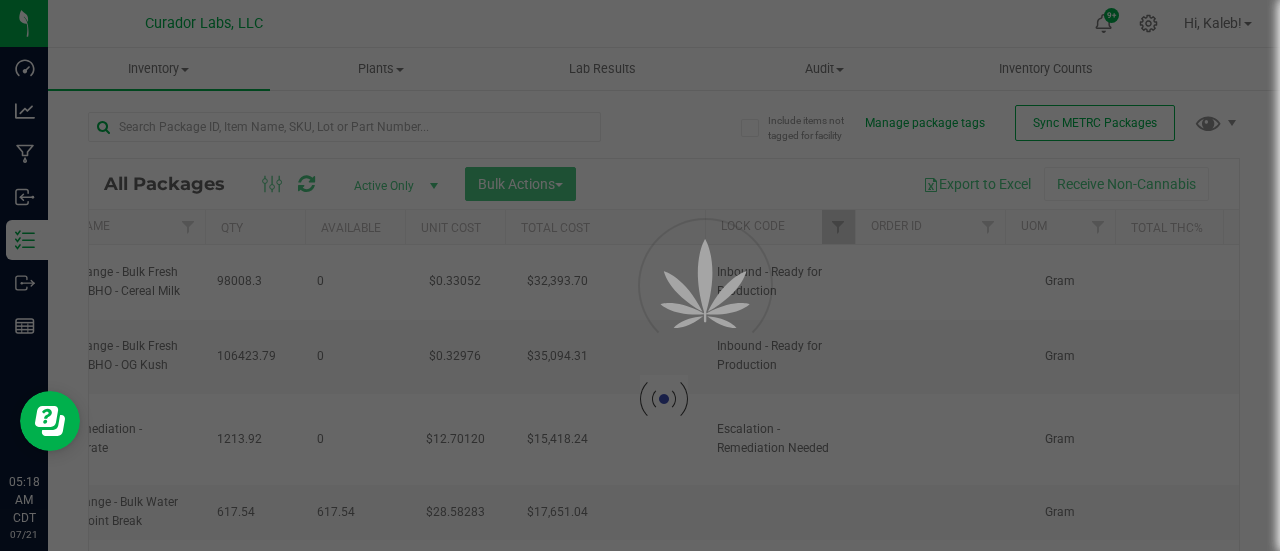 type on "[DATE]" 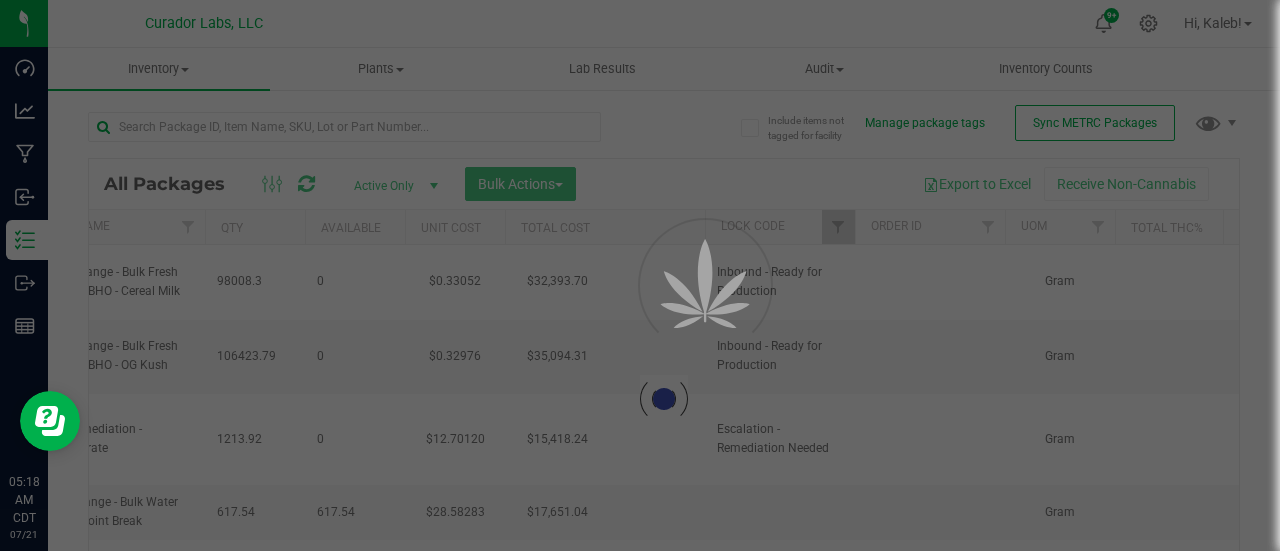 type on "[DATE]" 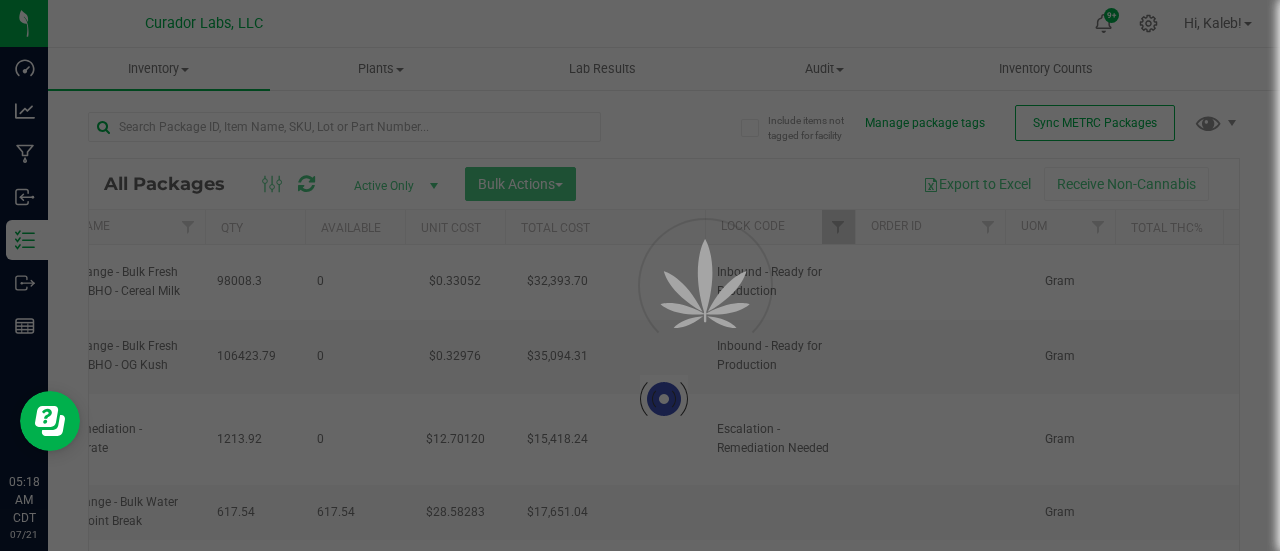 type on "[DATE]" 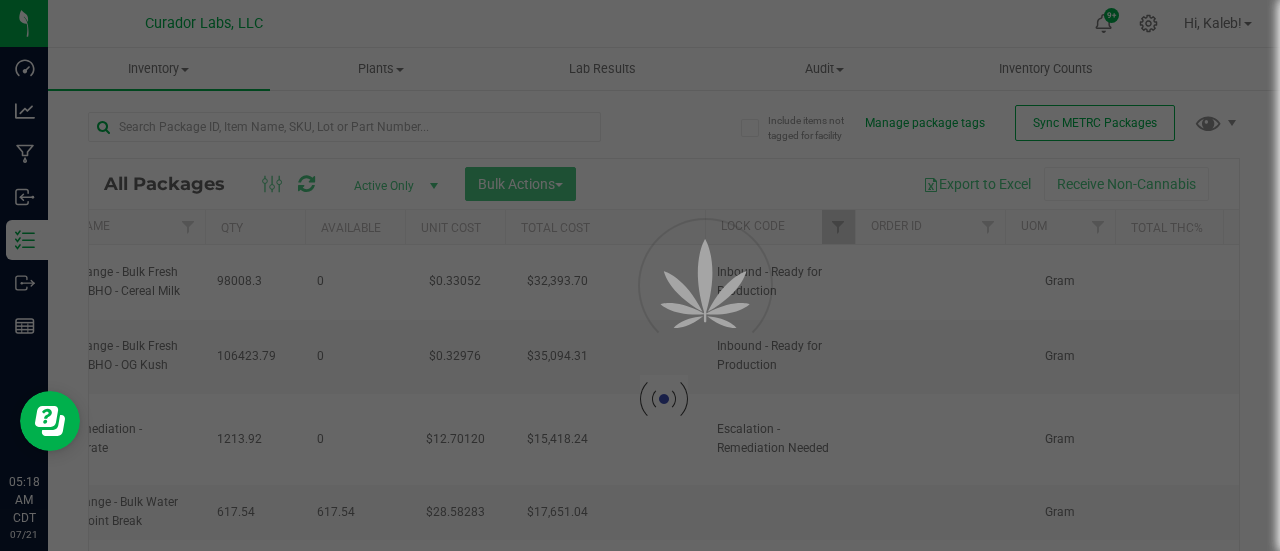 type on "[DATE]" 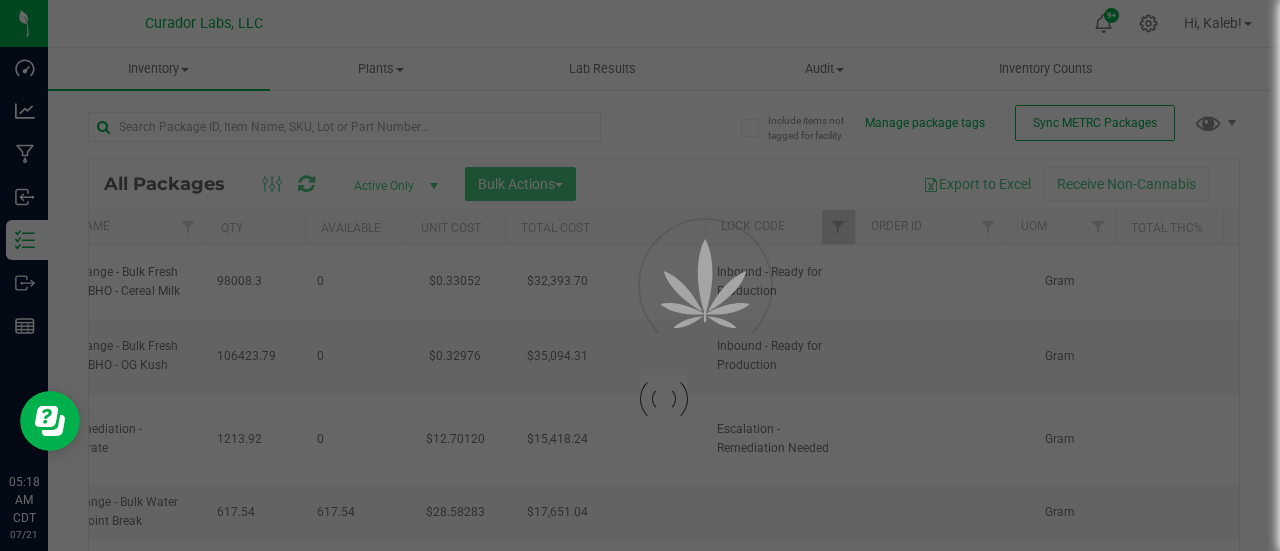 type on "[DATE]" 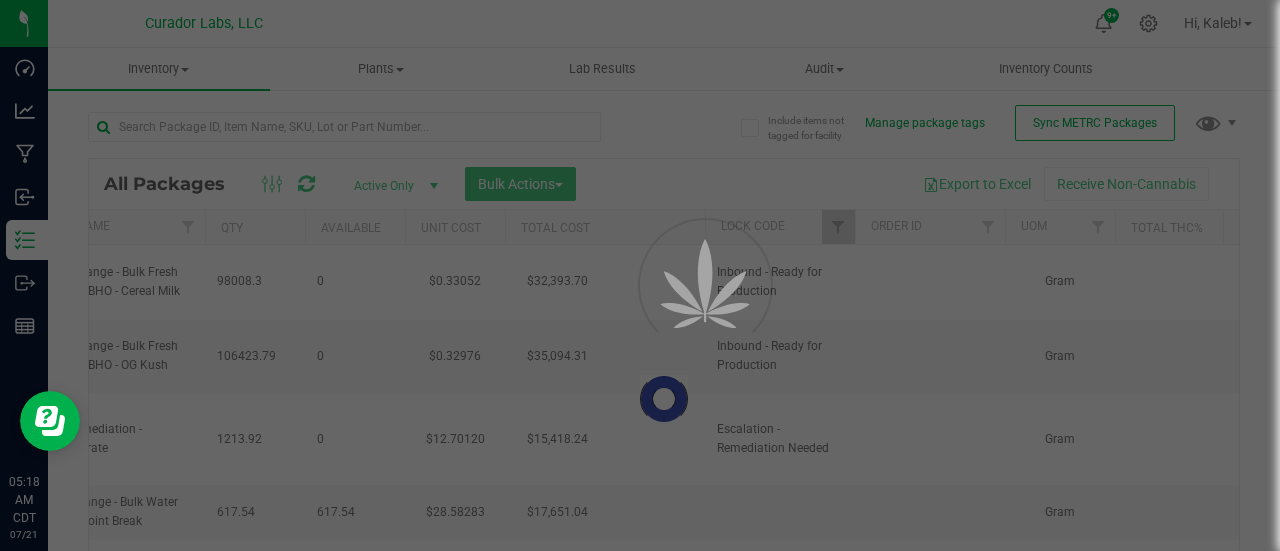 type on "[DATE]" 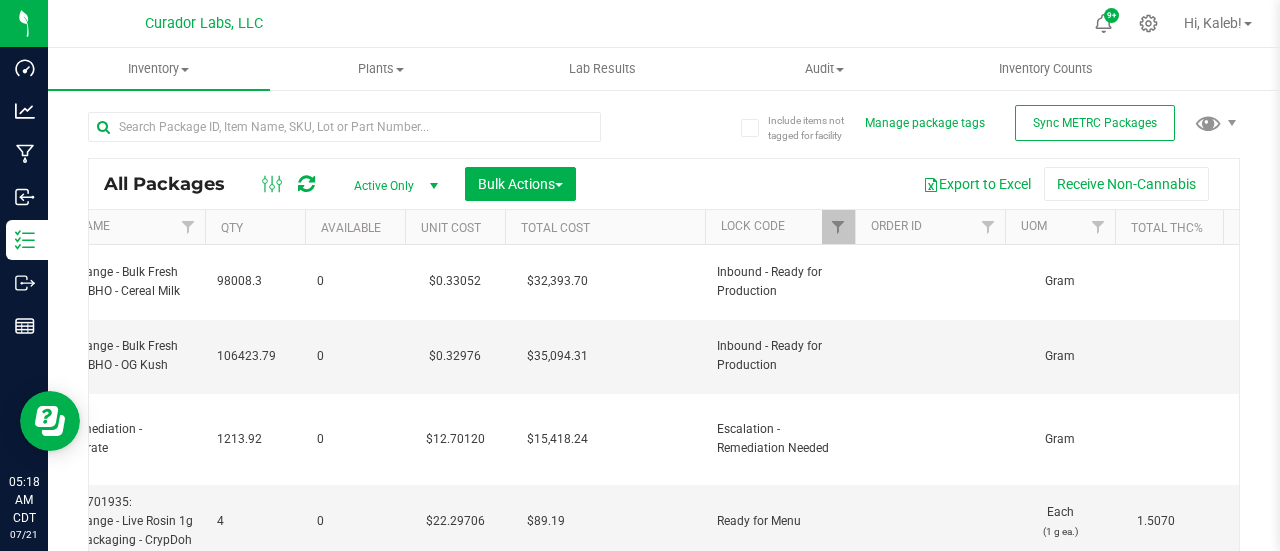 type on "[DATE]" 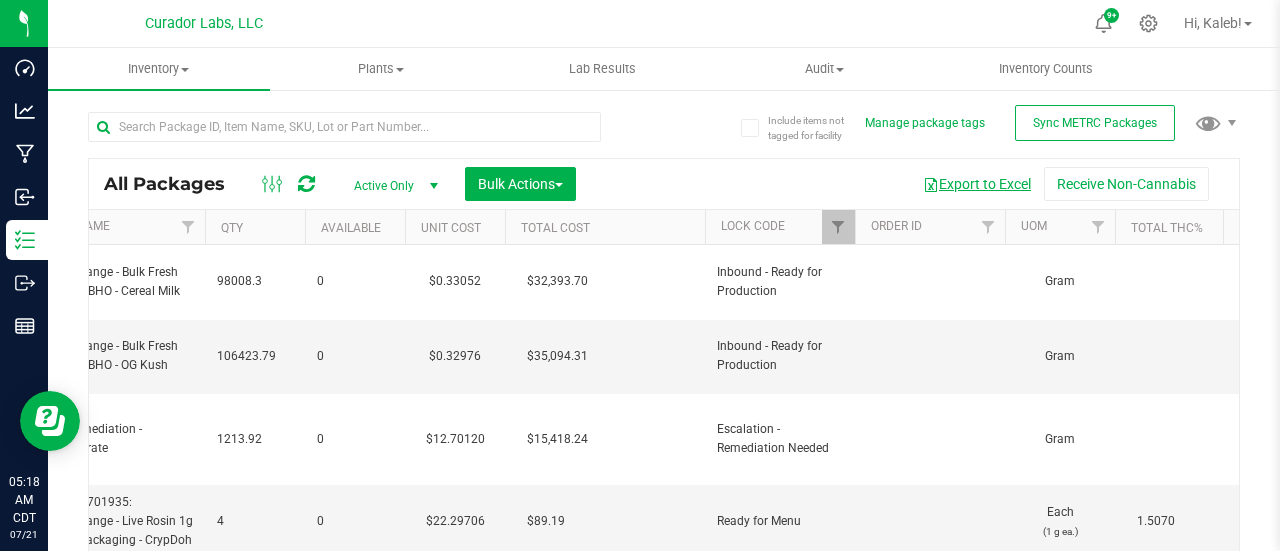 click on "Export to Excel" at bounding box center (977, 184) 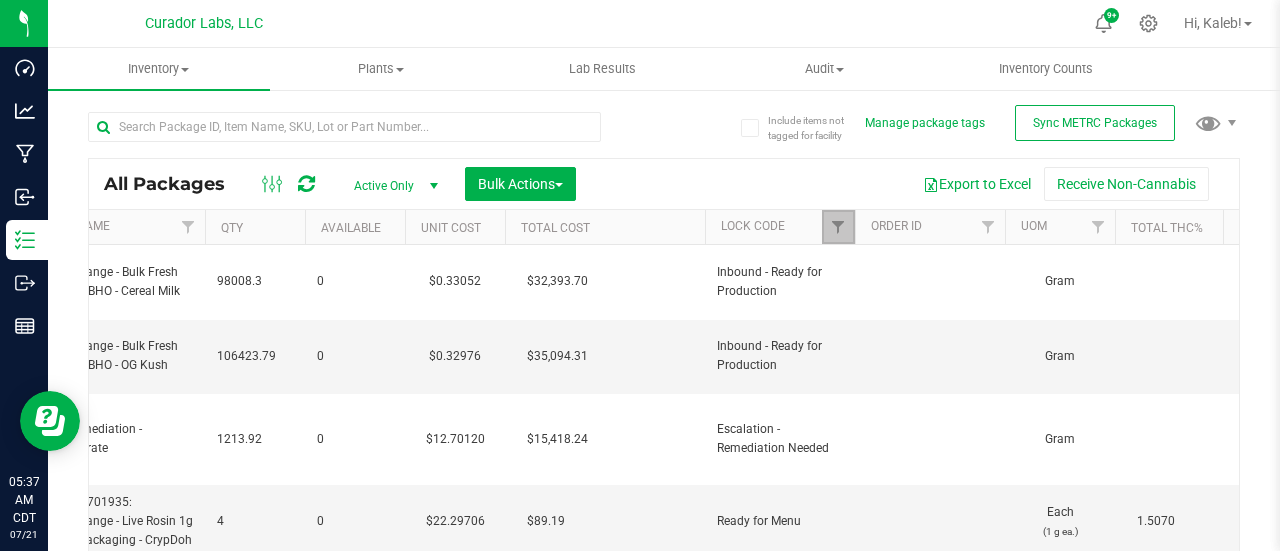 click at bounding box center (838, 227) 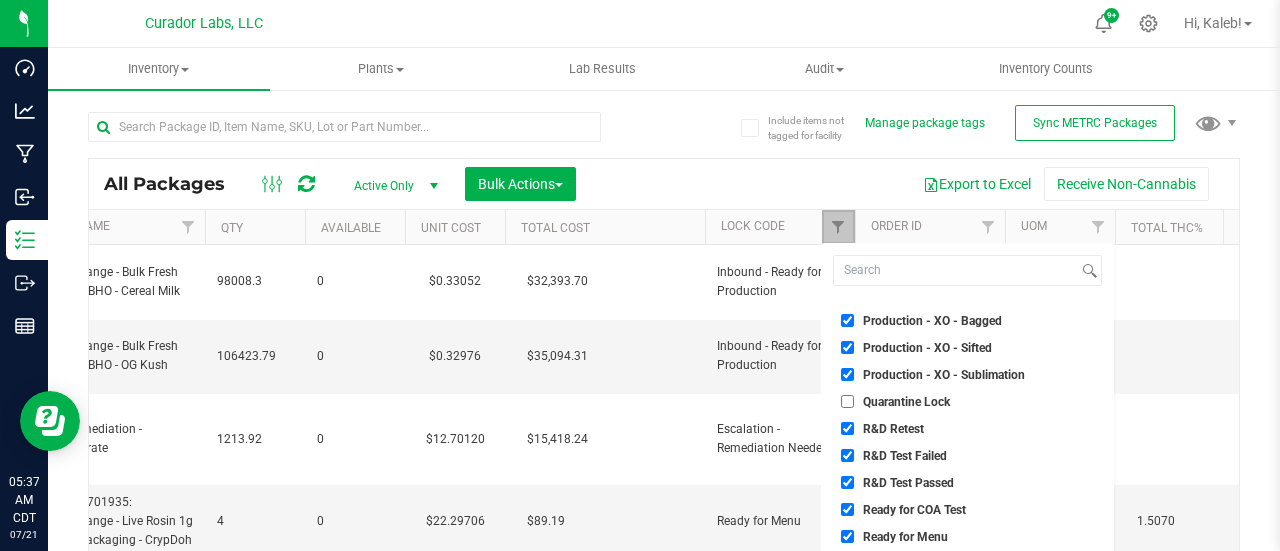 click at bounding box center (838, 227) 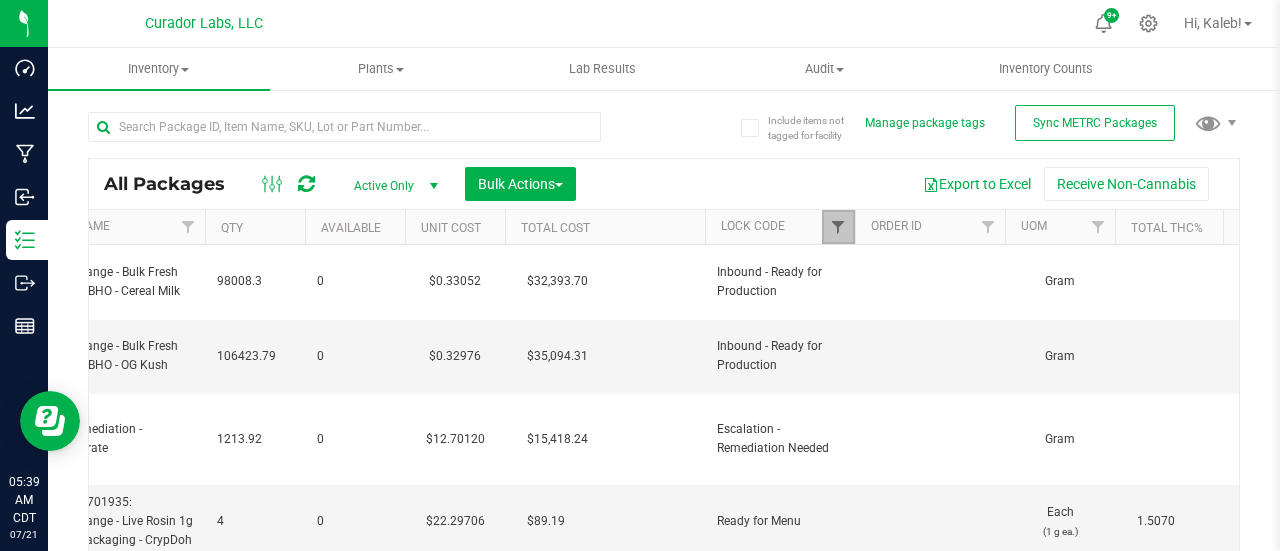 click at bounding box center [838, 227] 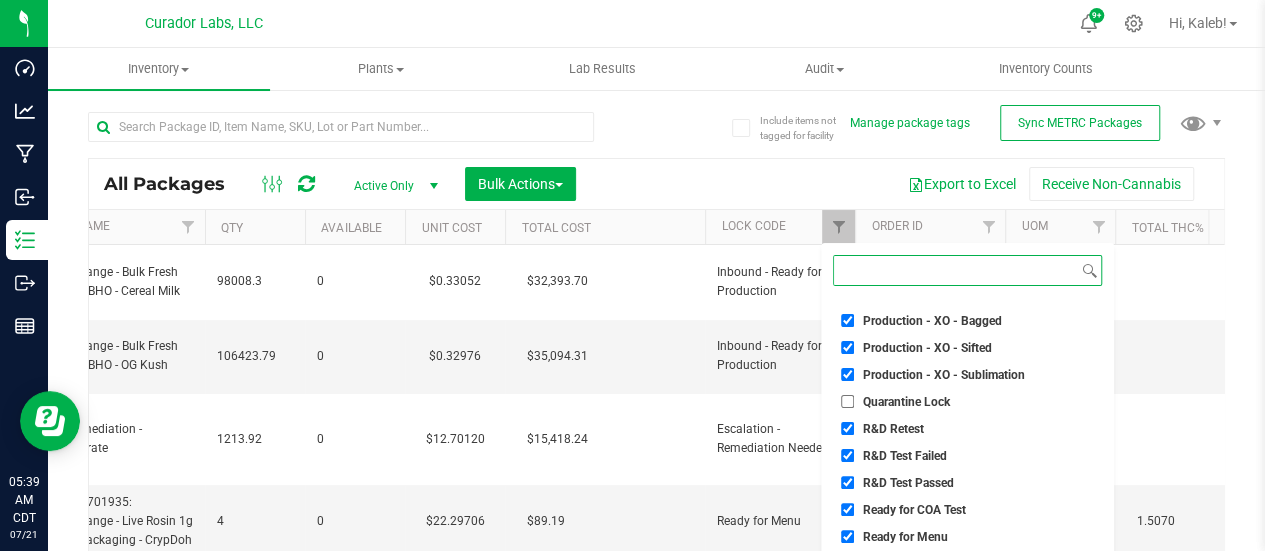 scroll, scrollTop: 142, scrollLeft: 0, axis: vertical 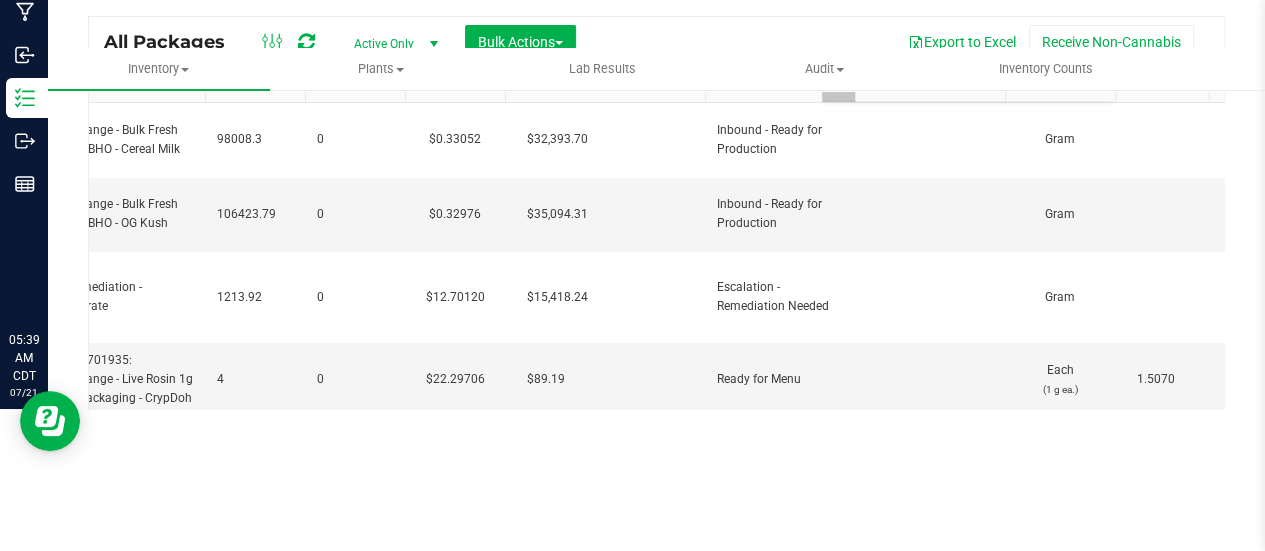 click on "Dashboard Analytics Manufacturing Inbound Inventory Outbound Reports 05:39 AM CDT [DATE]  07/21   Curador Labs, LLC  9+  Hi, Kaleb!
Inventory
All packages
All inventory
Waste log
Create inventory
Plants" at bounding box center [632, 133] 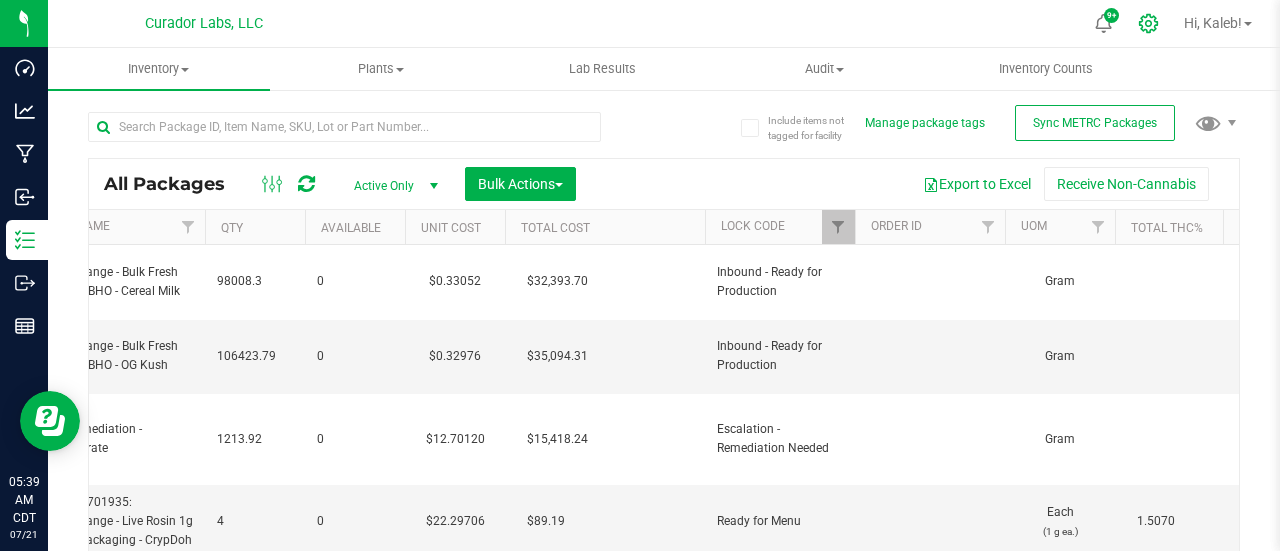 click 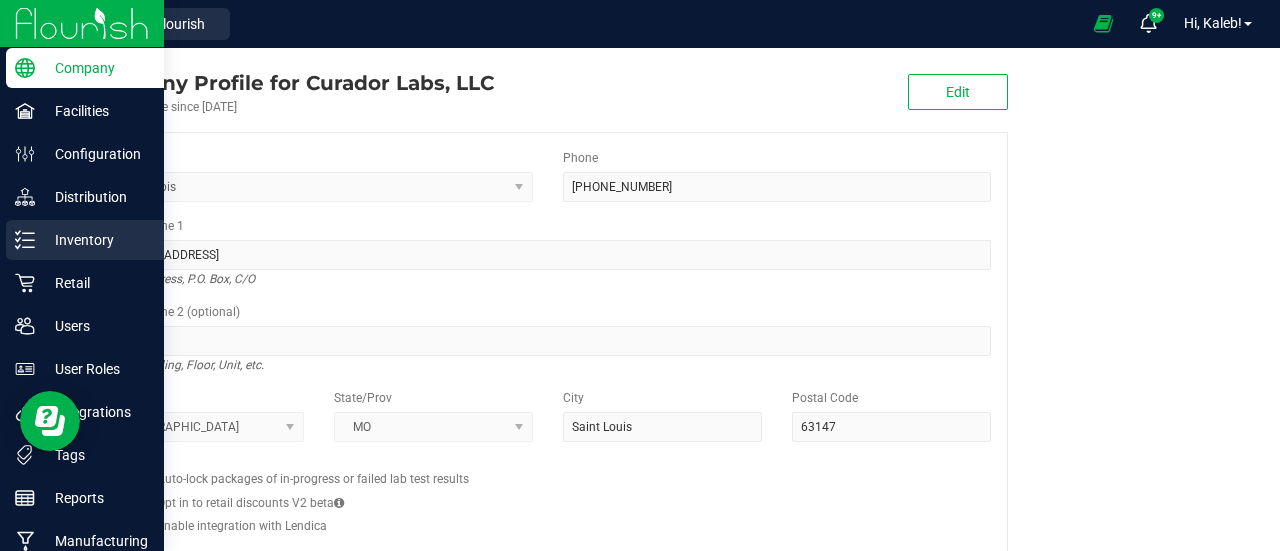 click on "Inventory" at bounding box center [85, 240] 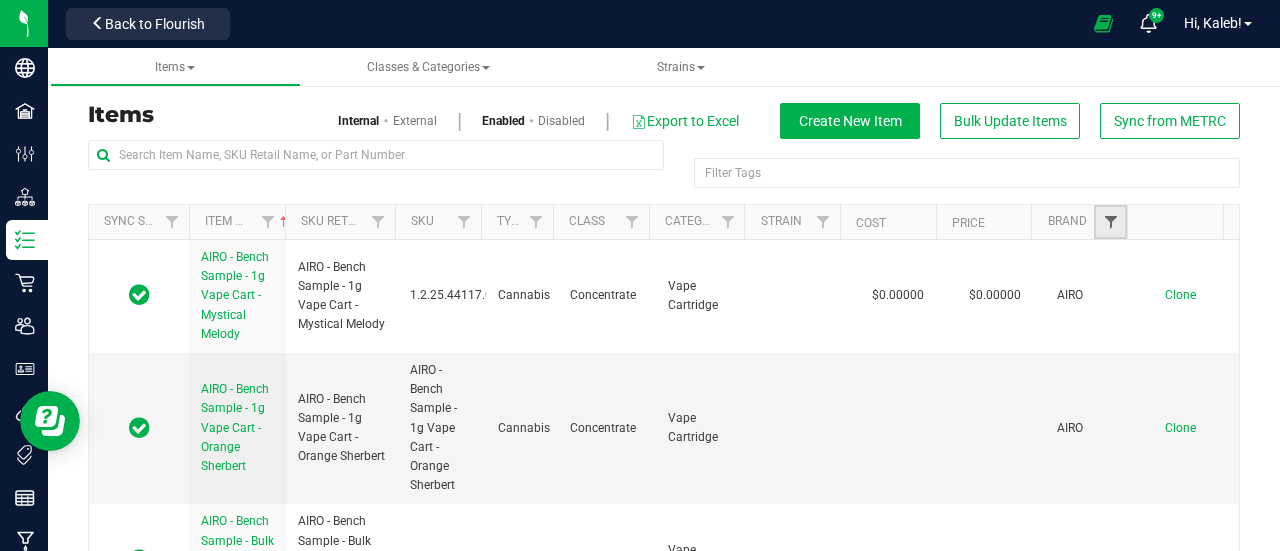click at bounding box center (1111, 222) 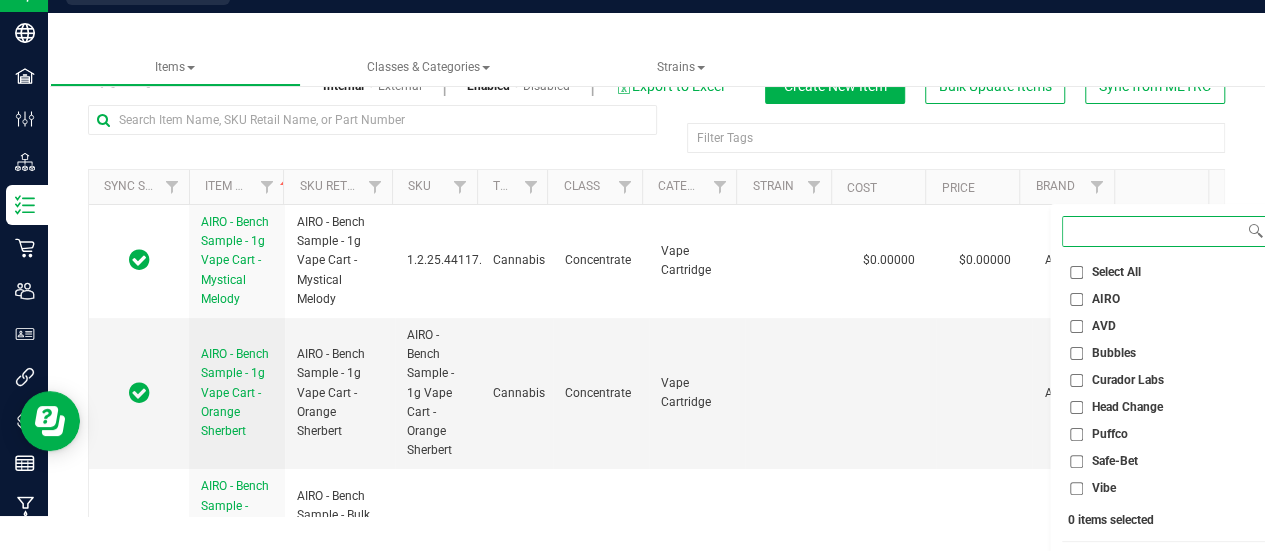 scroll, scrollTop: 75, scrollLeft: 0, axis: vertical 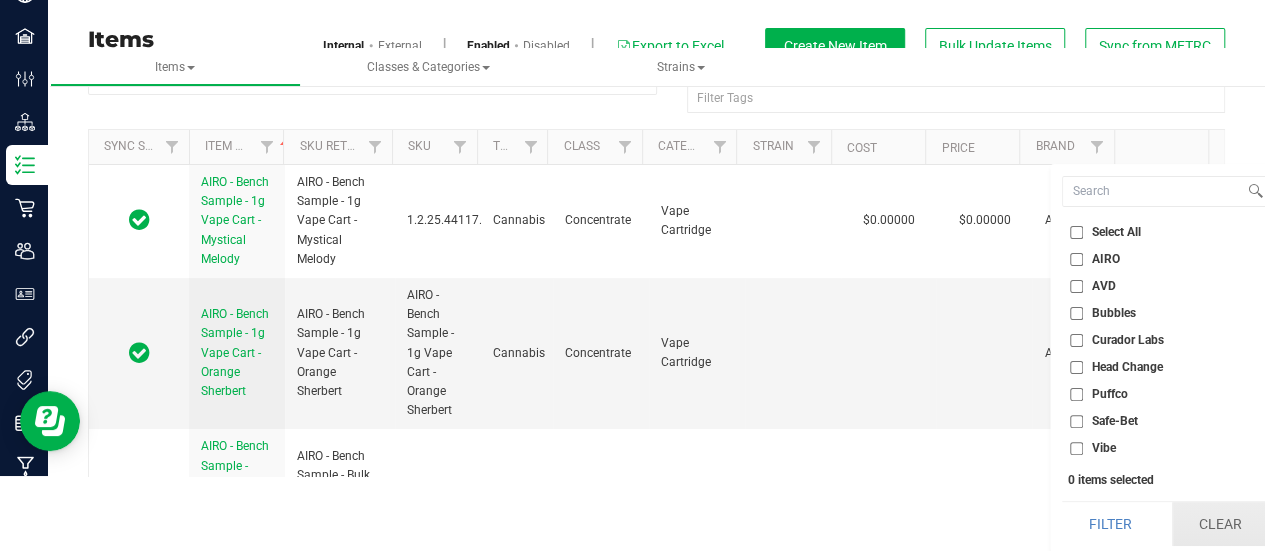 click on "Clear" at bounding box center (1220, 524) 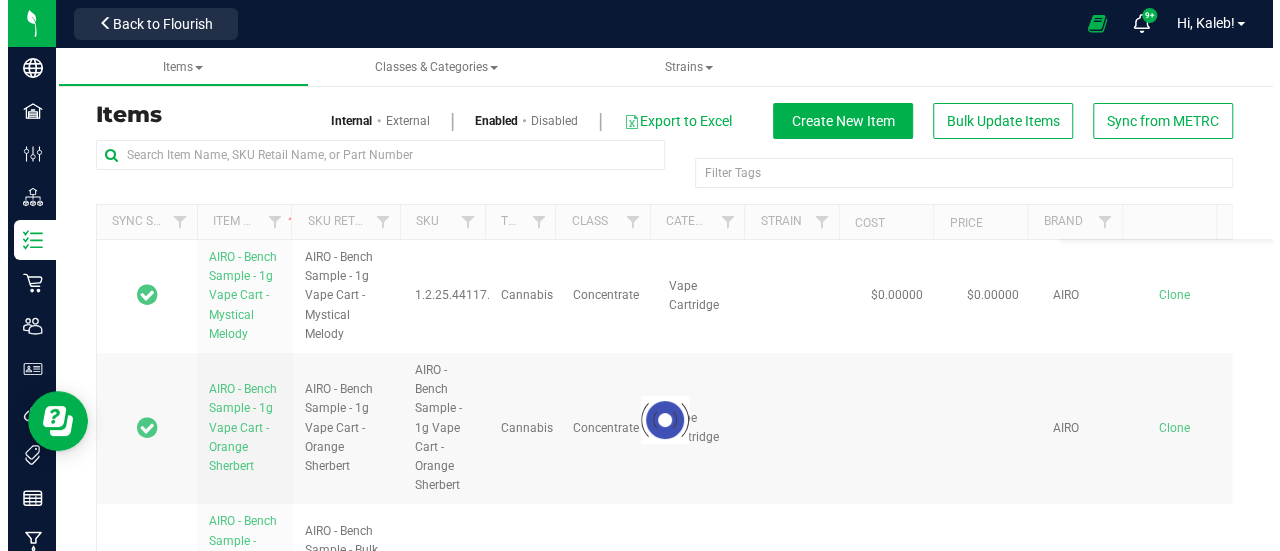 scroll, scrollTop: 0, scrollLeft: 0, axis: both 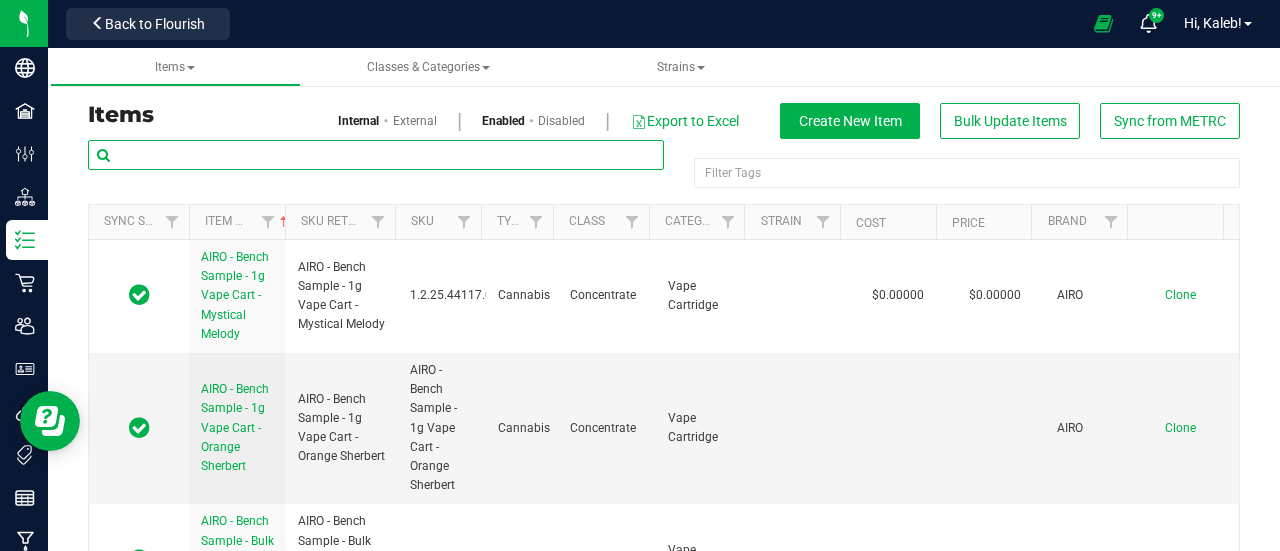 click at bounding box center (376, 155) 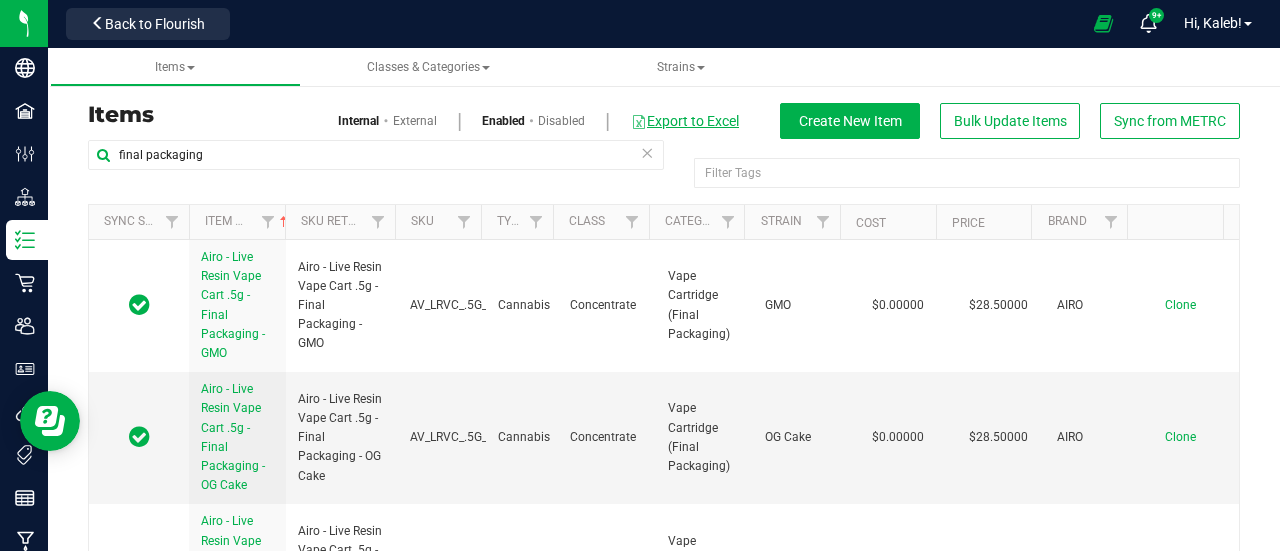 click on "Export to Excel" at bounding box center [685, 121] 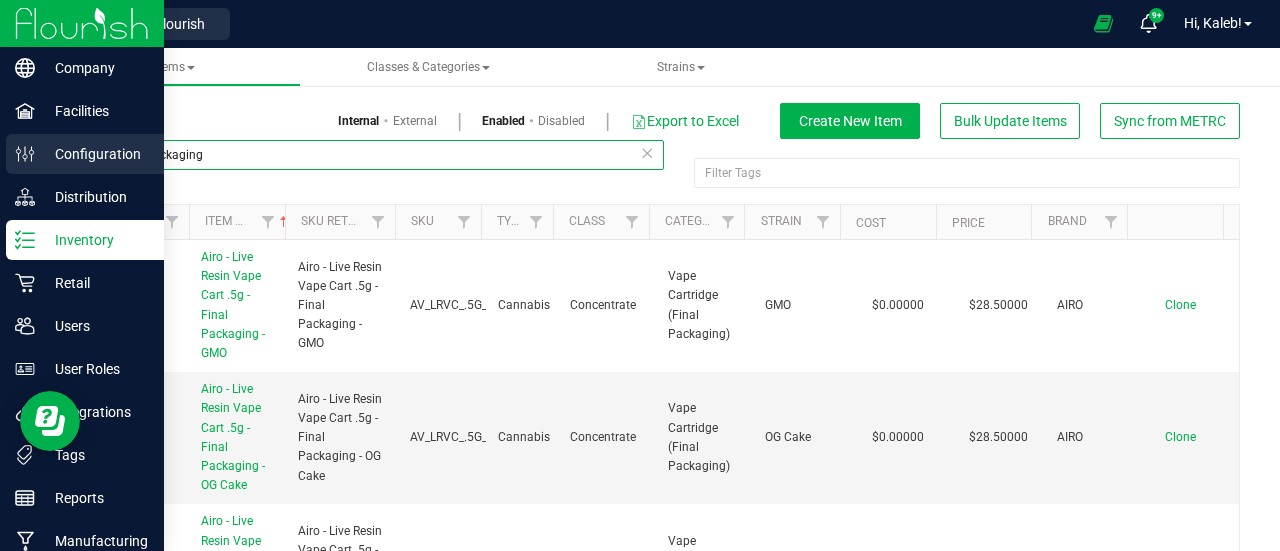 drag, startPoint x: 592, startPoint y: 151, endPoint x: 41, endPoint y: 154, distance: 551.0082 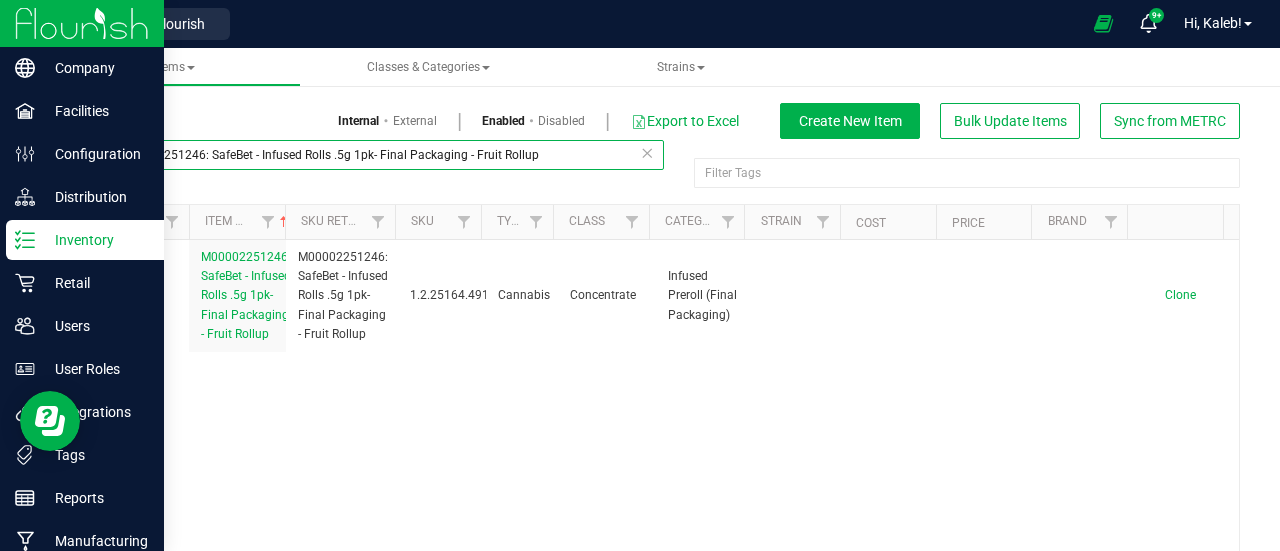 type on "M00002251246: SafeBet - Infused Rolls .5g 1pk- Final Packaging - Fruit Rollup" 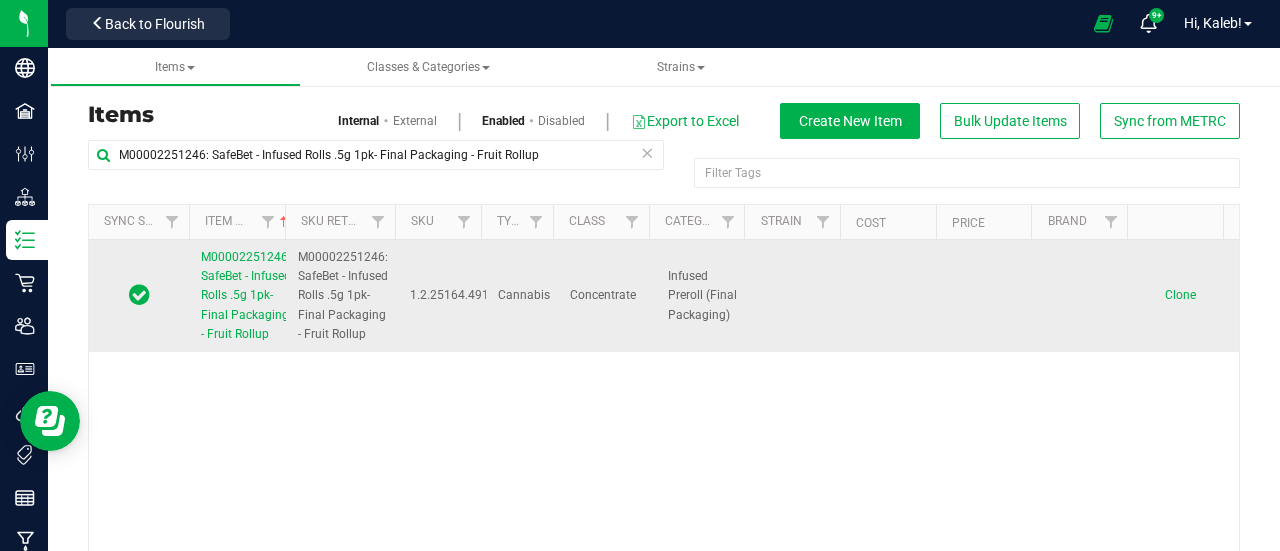 click on "M00002251246: SafeBet - Infused Rolls .5g 1pk- Final Packaging - Fruit Rollup" at bounding box center (246, 296) 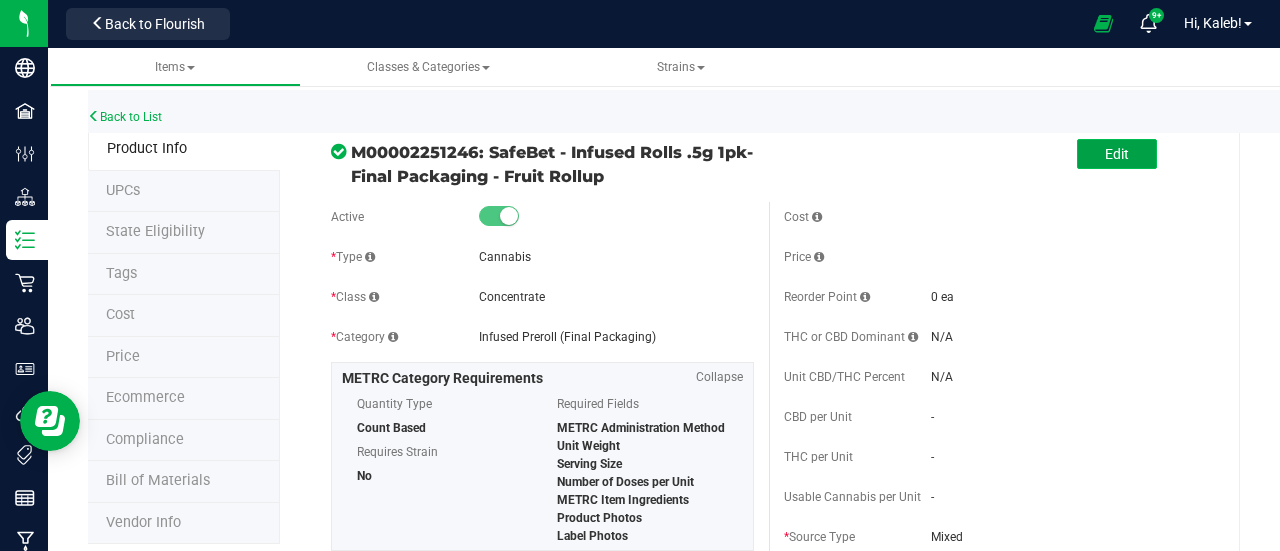 click on "Edit" at bounding box center (1117, 154) 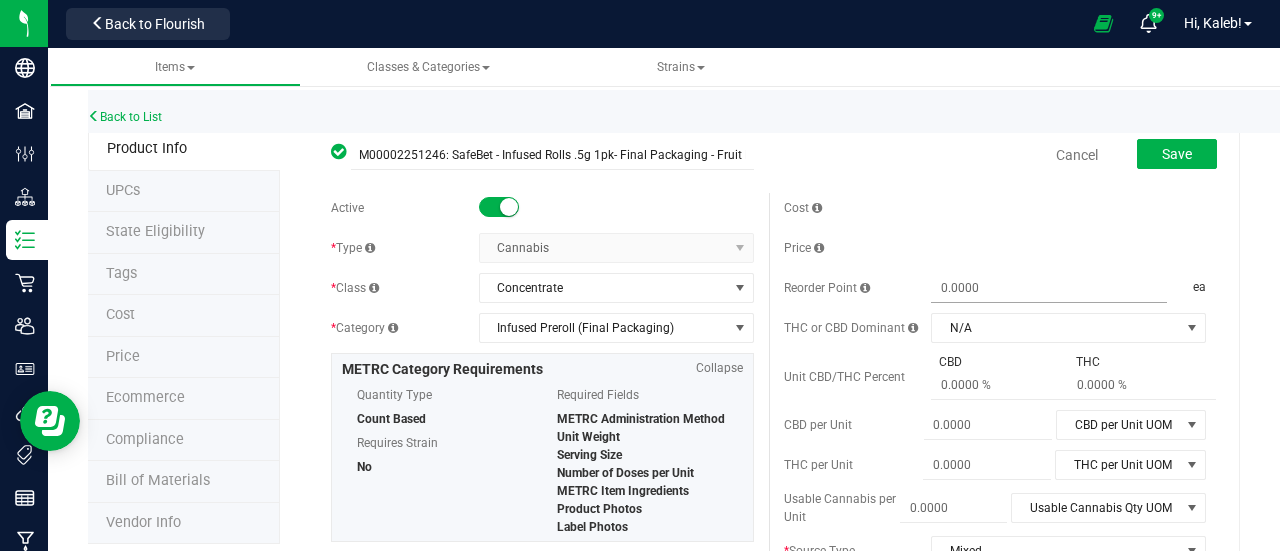 click on "Cost
Price
Reorder Point
ea
THC or CBD Dominant" at bounding box center [995, 590] 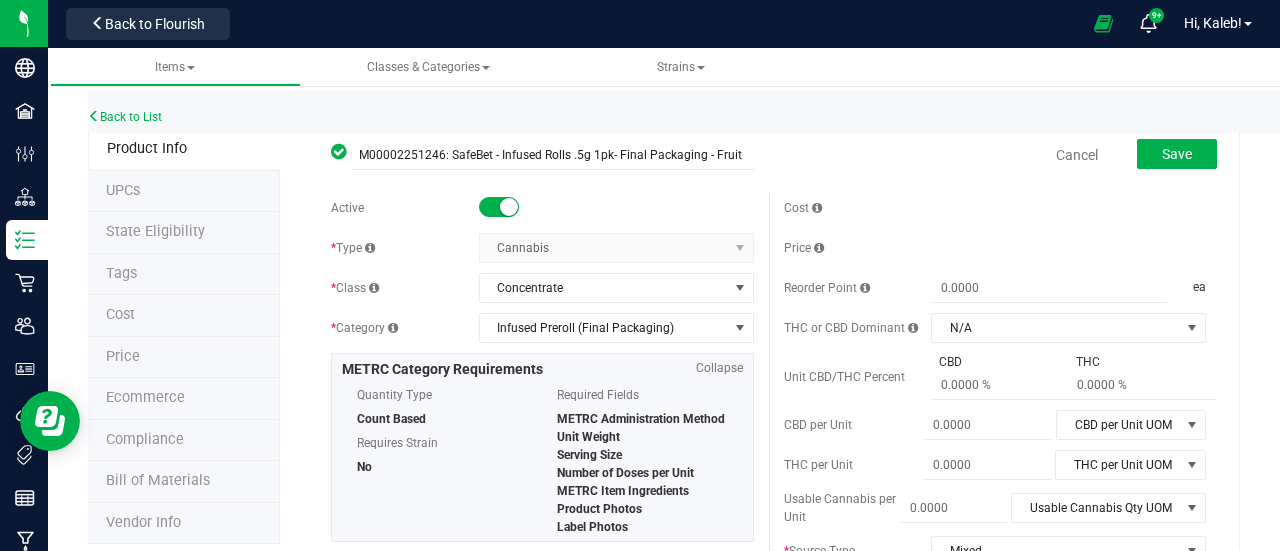 scroll, scrollTop: 250, scrollLeft: 0, axis: vertical 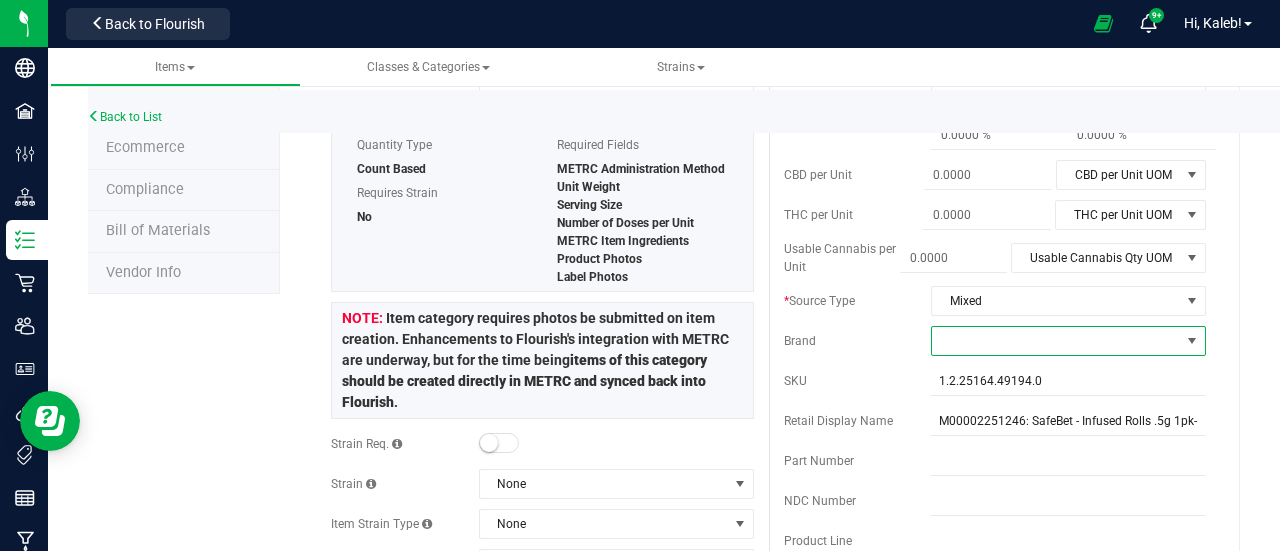 click at bounding box center (1056, 341) 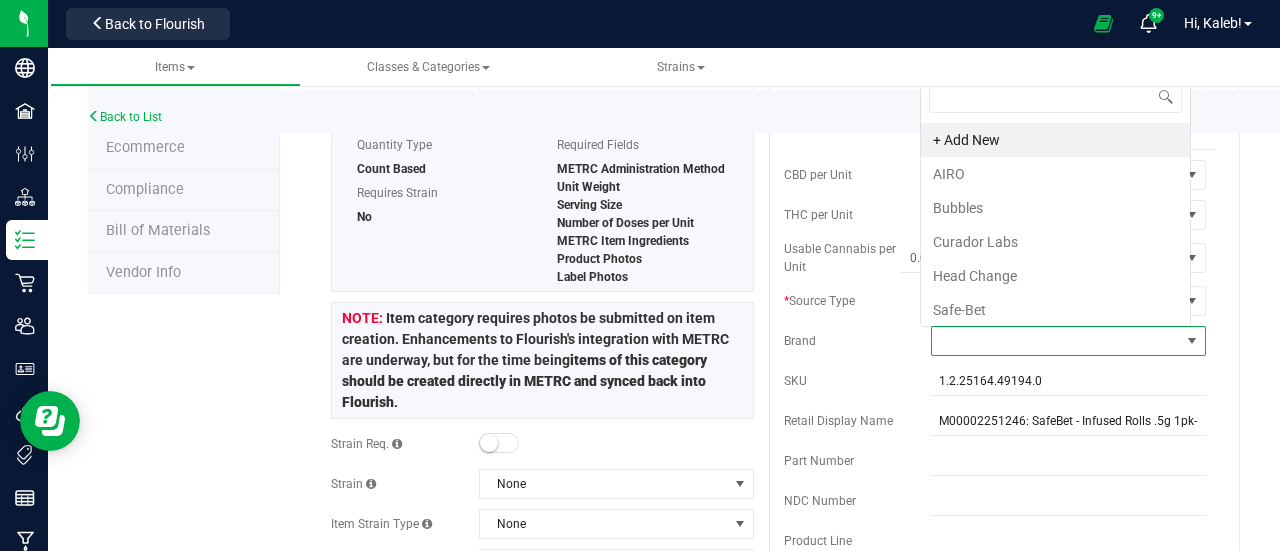scroll, scrollTop: 0, scrollLeft: 0, axis: both 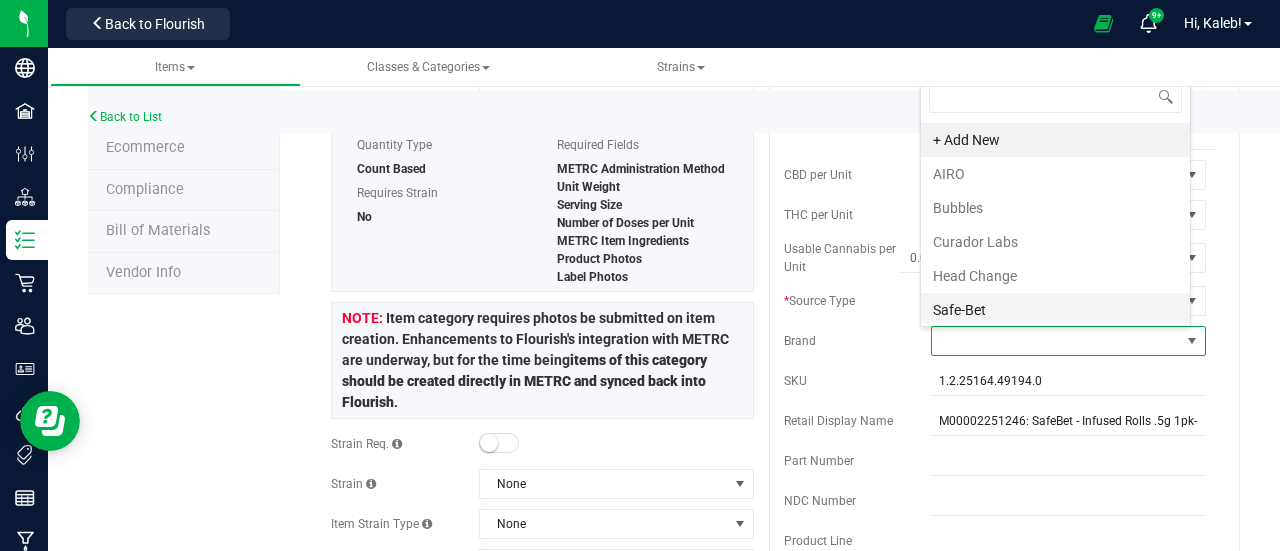 click on "Safe-Bet" at bounding box center (1055, 310) 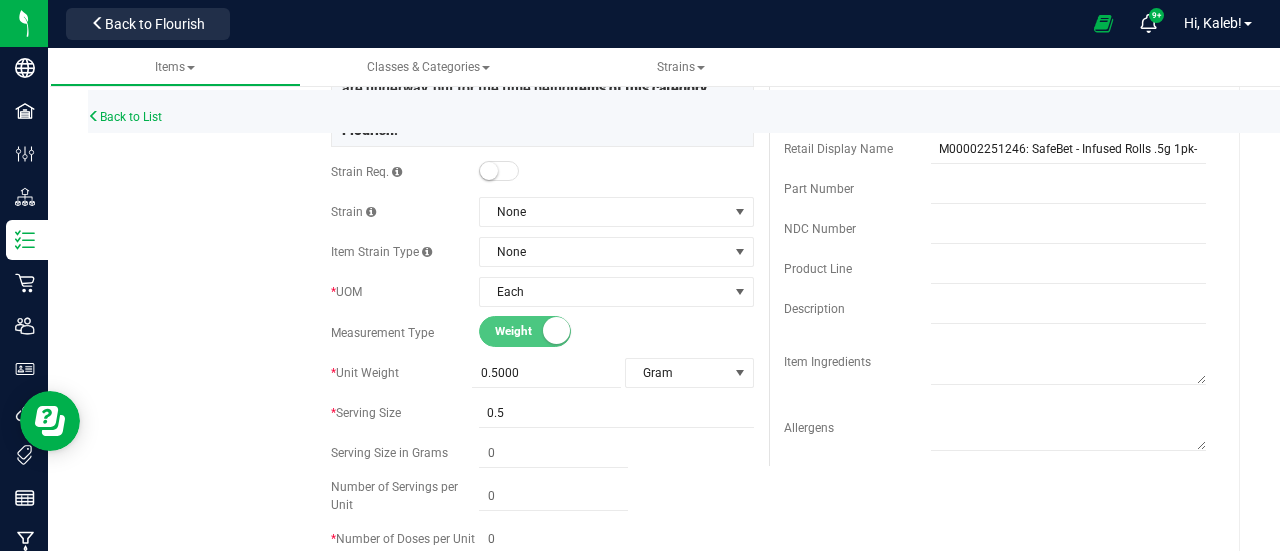scroll, scrollTop: 574, scrollLeft: 0, axis: vertical 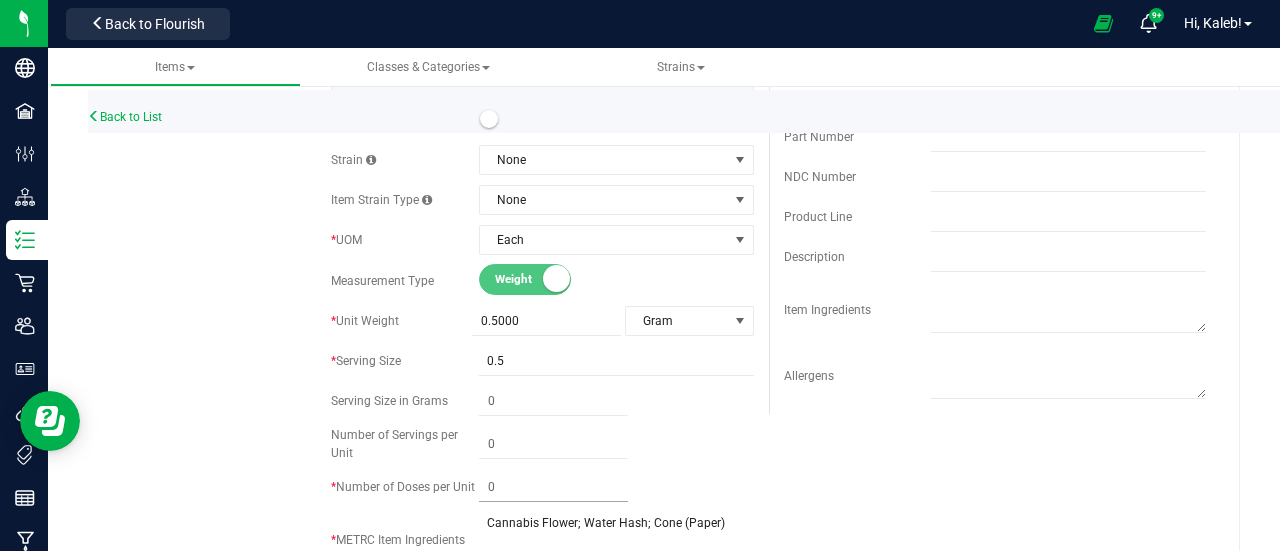 click at bounding box center (553, 487) 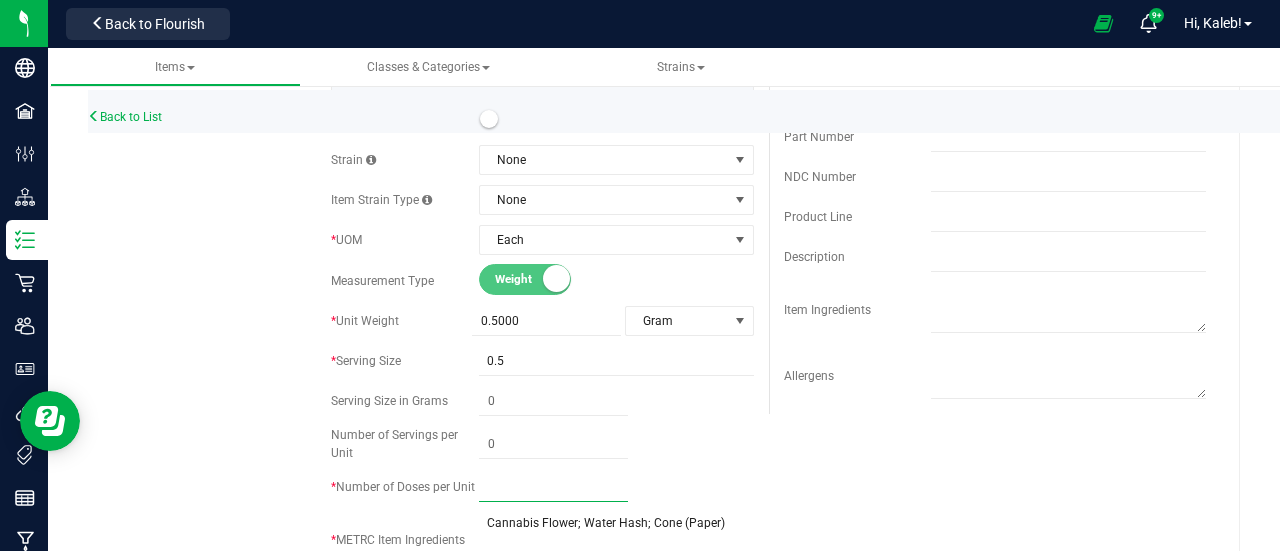 type on "1" 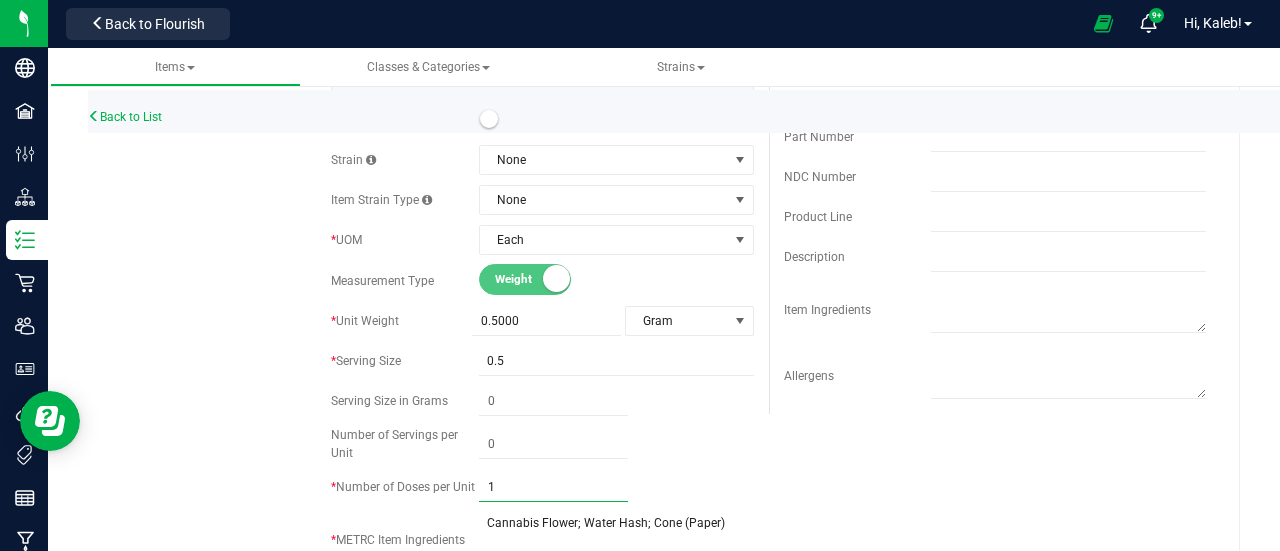 type on "1" 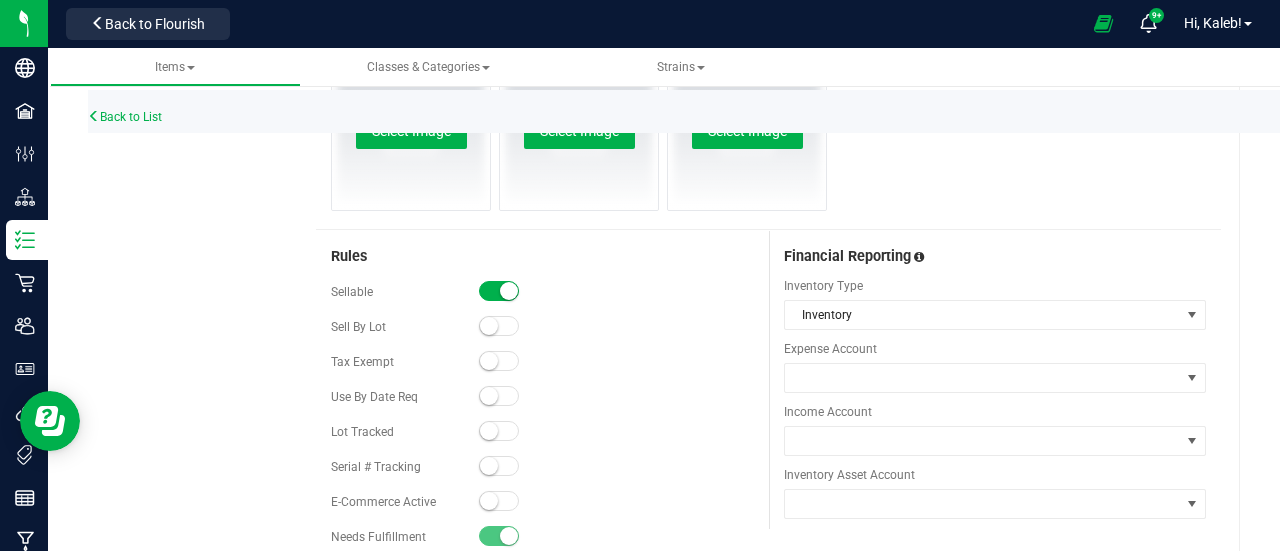 scroll, scrollTop: 1417, scrollLeft: 0, axis: vertical 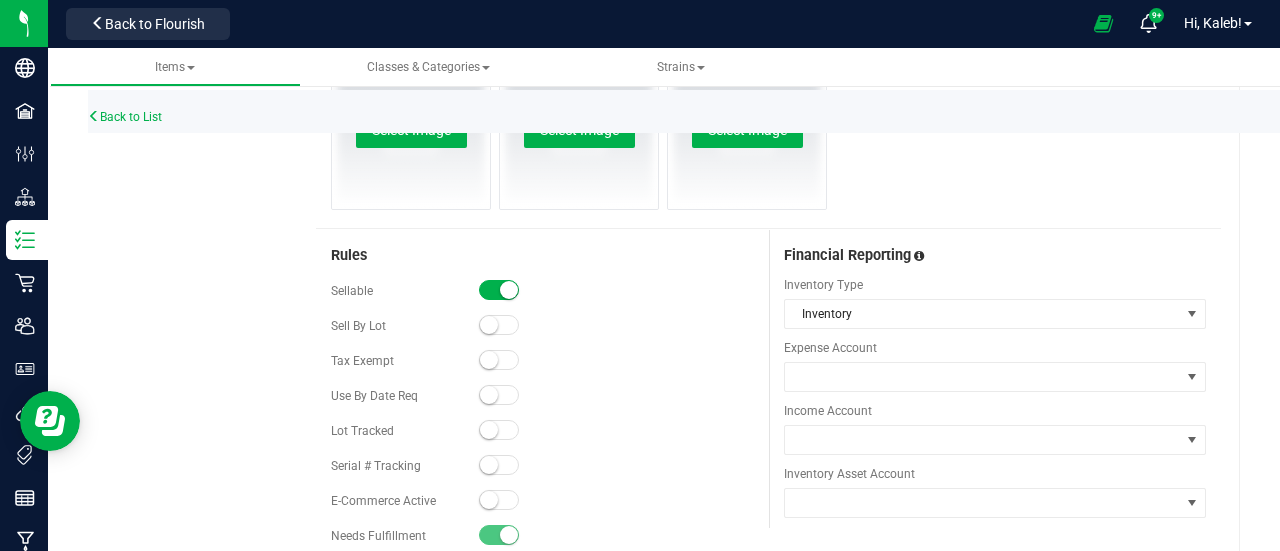 click at bounding box center (489, 430) 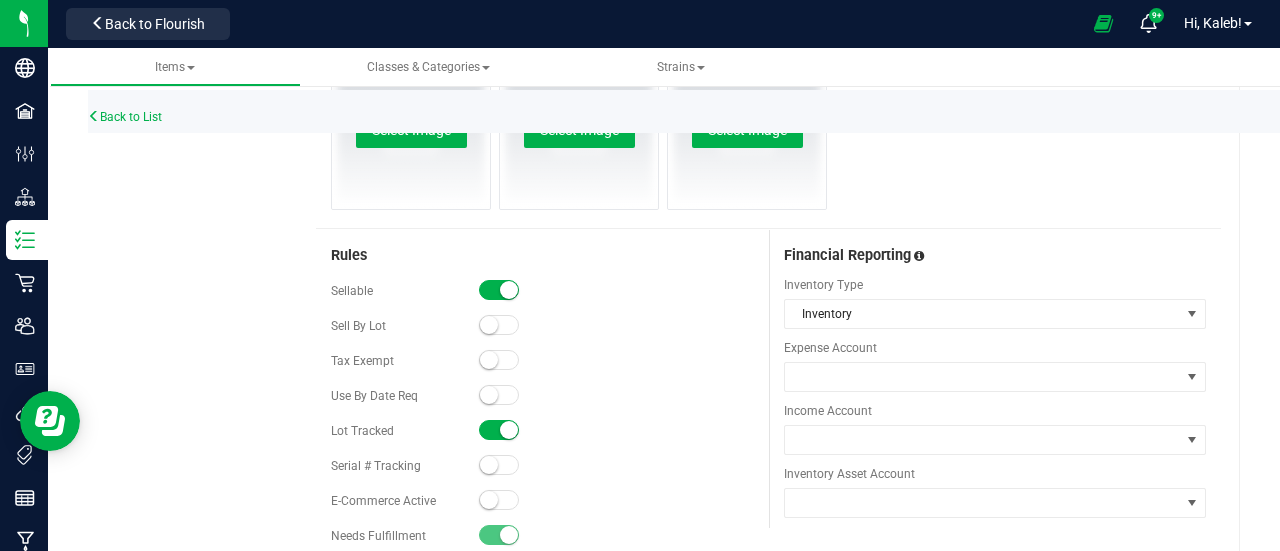 click at bounding box center (489, 395) 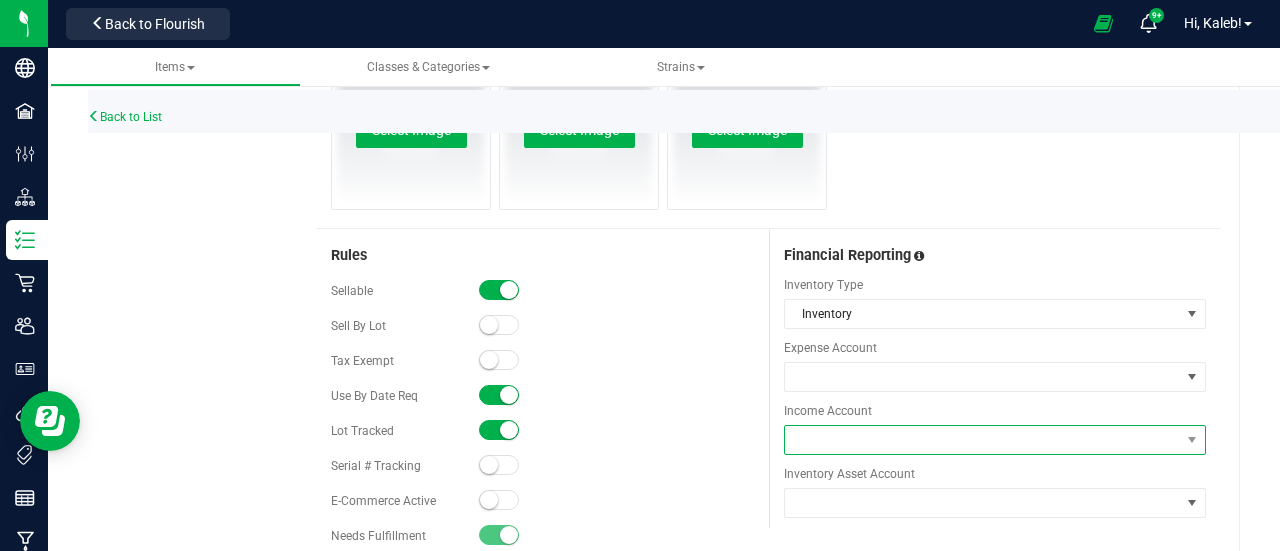 click at bounding box center (983, 440) 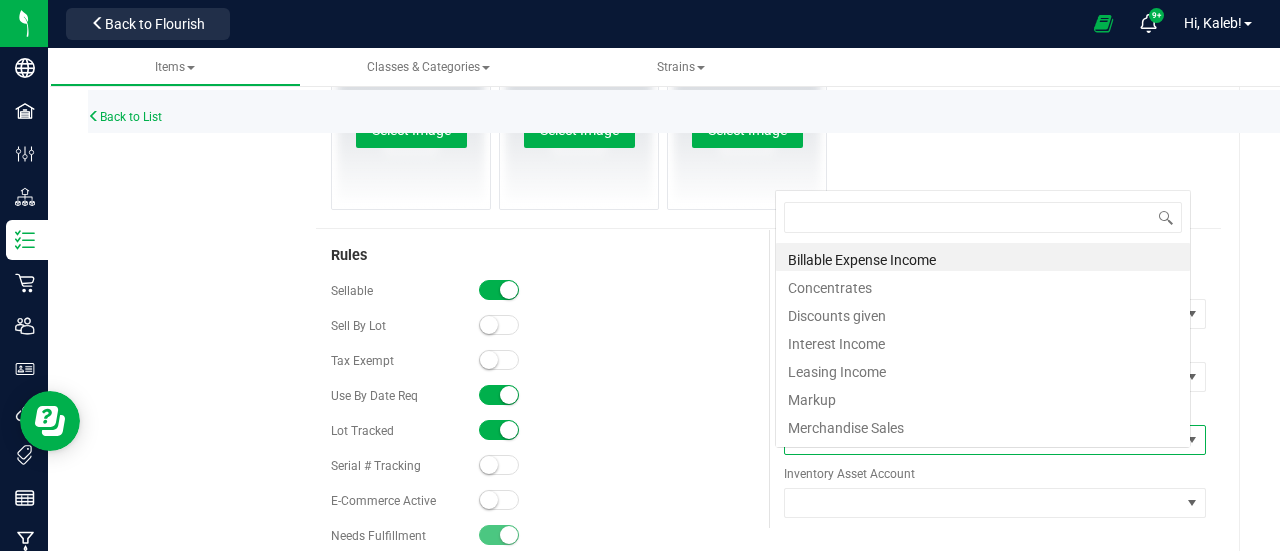 scroll, scrollTop: 0, scrollLeft: 0, axis: both 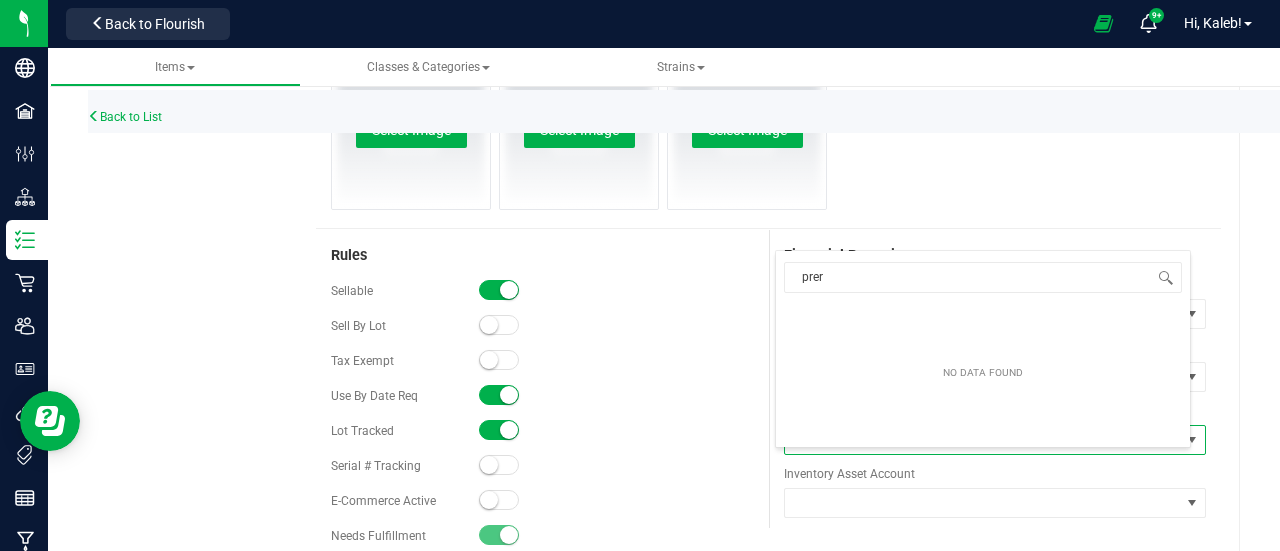 type on "pre" 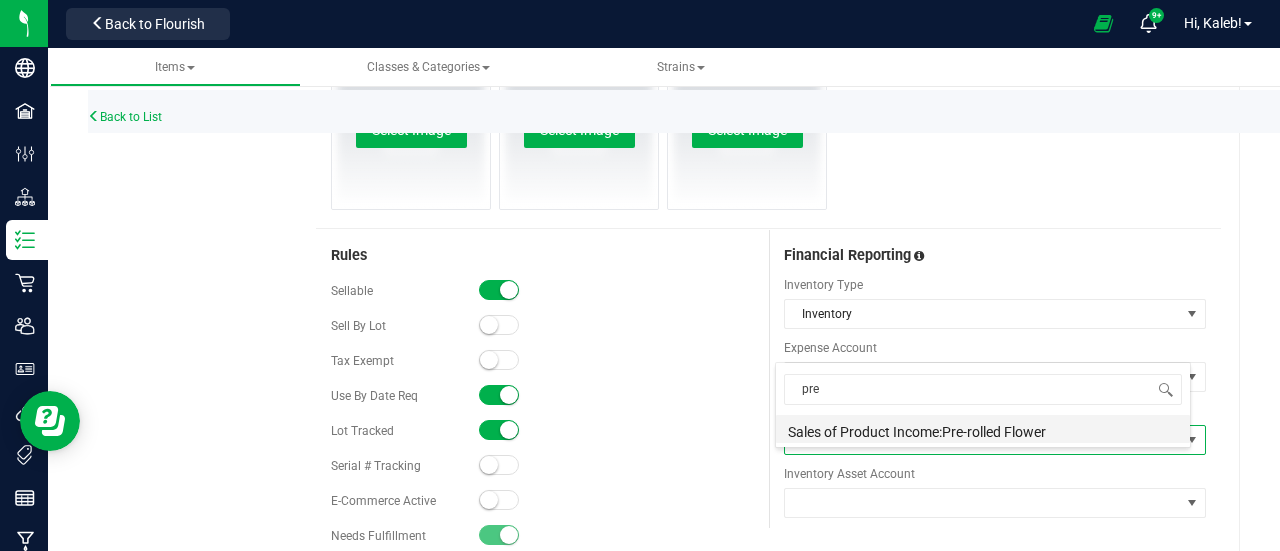 click on "Sales of Product Income:Pre-rolled Flower" at bounding box center (983, 429) 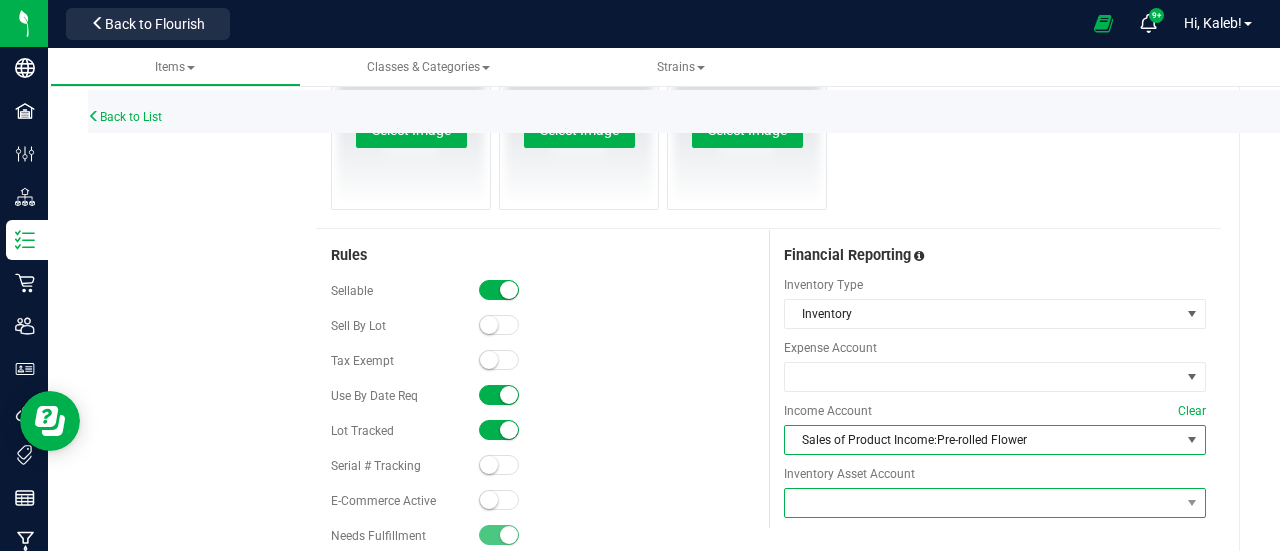 click at bounding box center [983, 503] 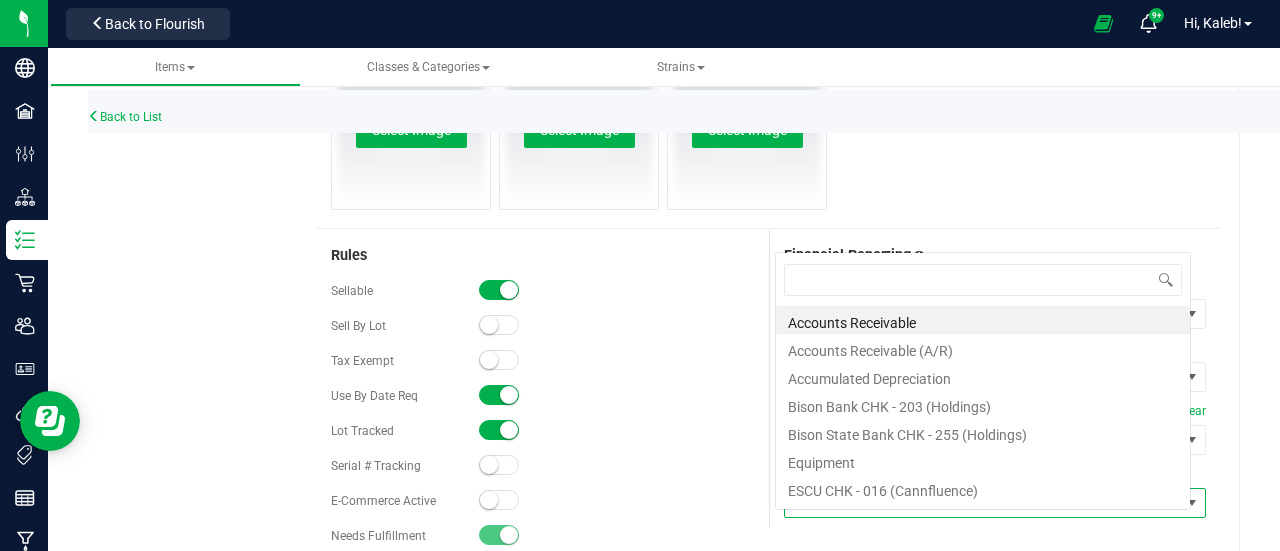 scroll, scrollTop: 0, scrollLeft: 0, axis: both 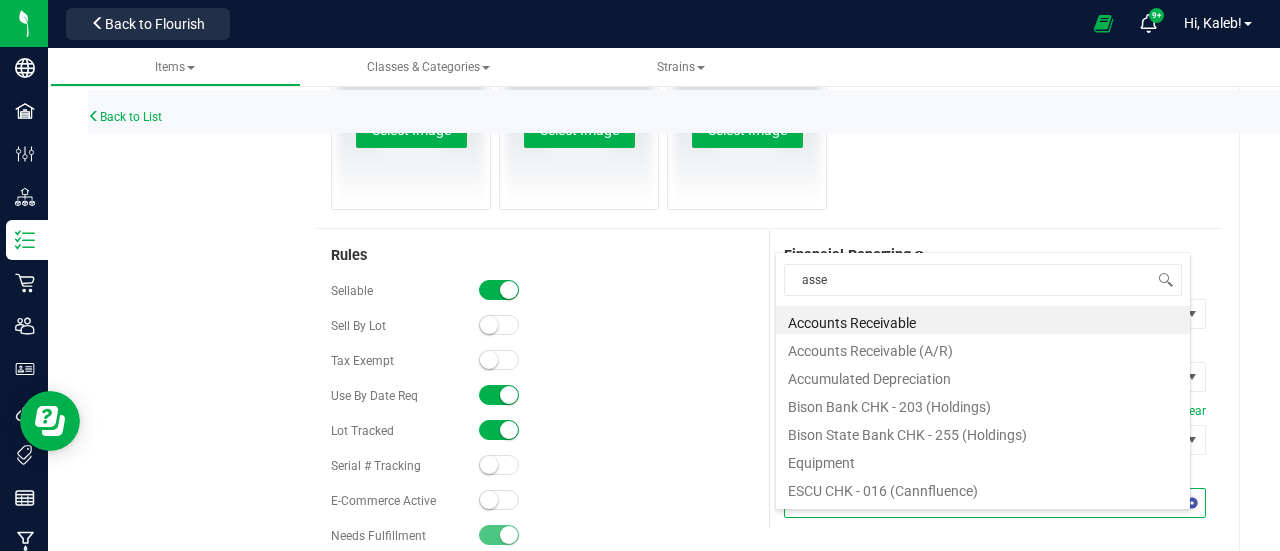 type on "asset" 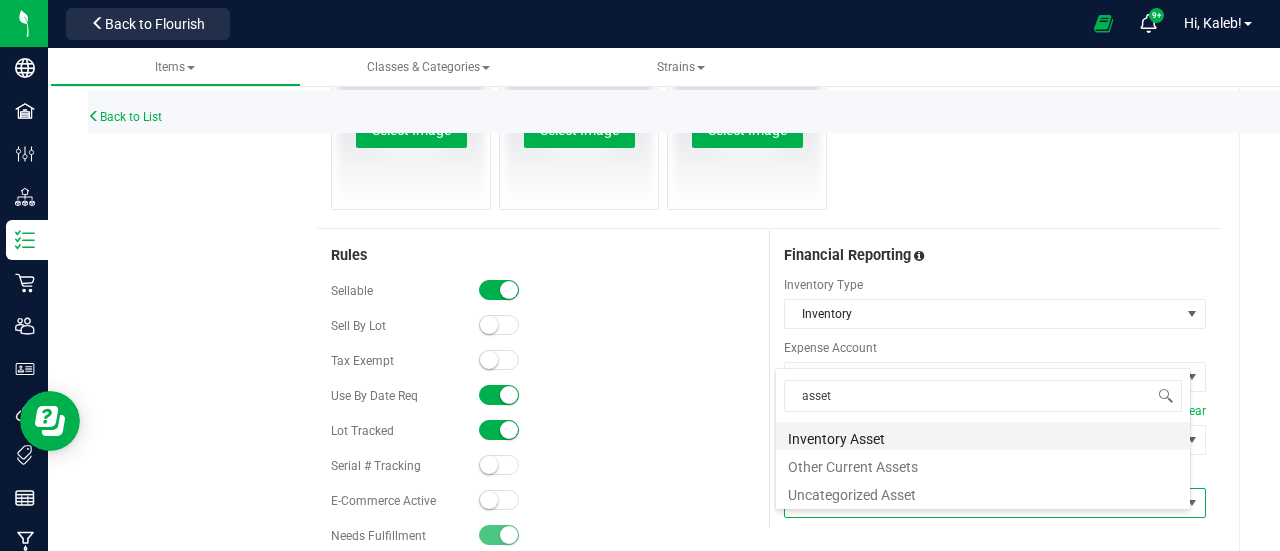 click on "Inventory Asset" at bounding box center (983, 436) 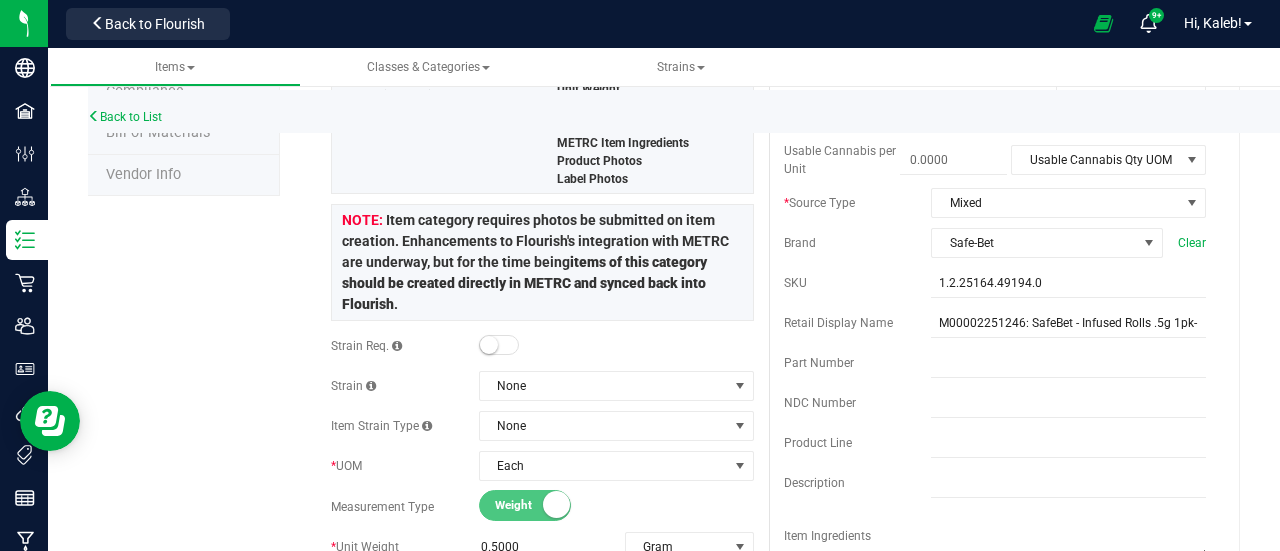scroll, scrollTop: 0, scrollLeft: 0, axis: both 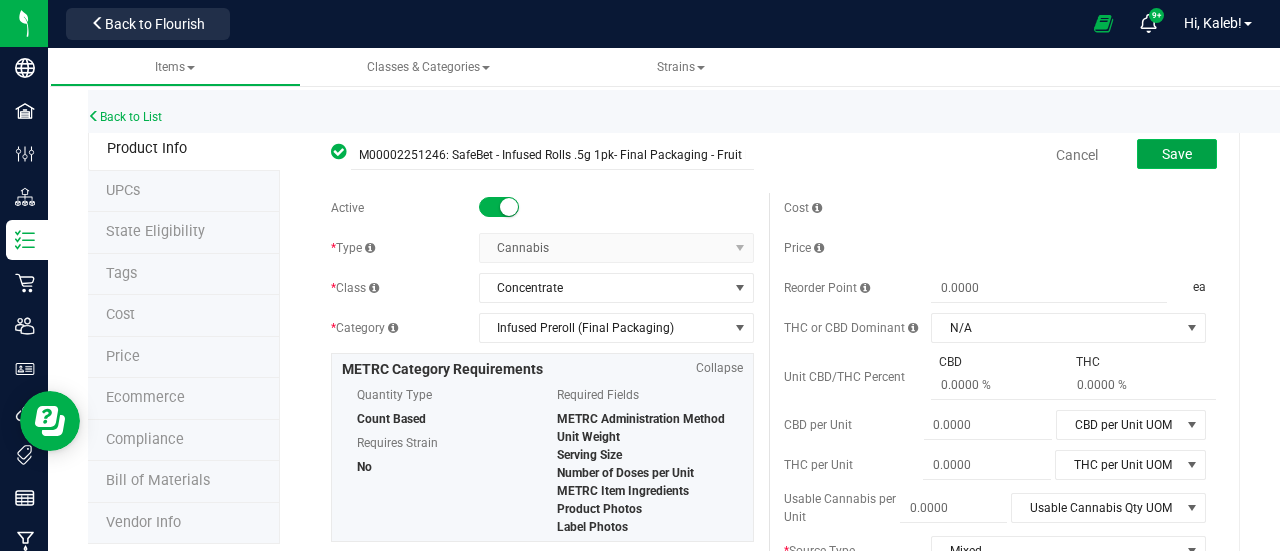 click on "Save" at bounding box center [1177, 154] 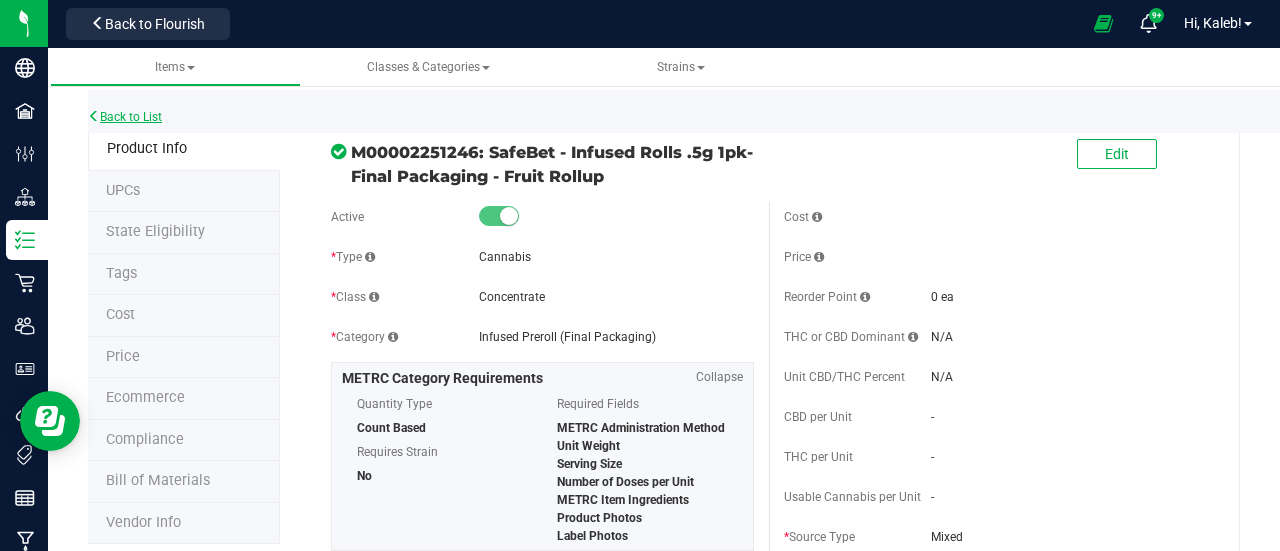 click on "Back to List" at bounding box center (125, 117) 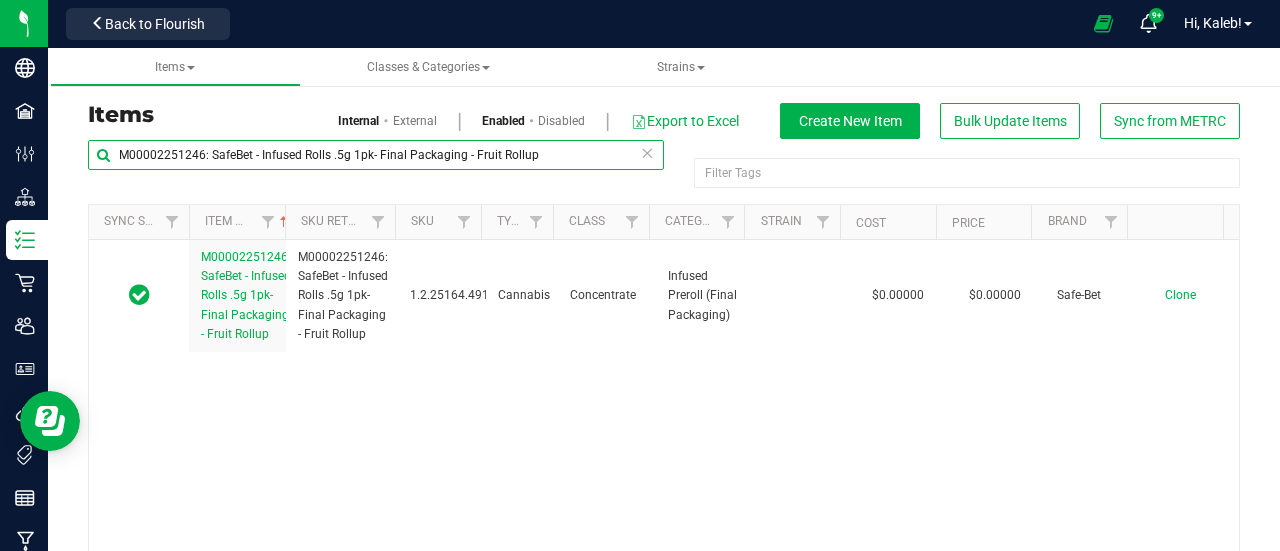 drag, startPoint x: 564, startPoint y: 155, endPoint x: 109, endPoint y: 140, distance: 455.2472 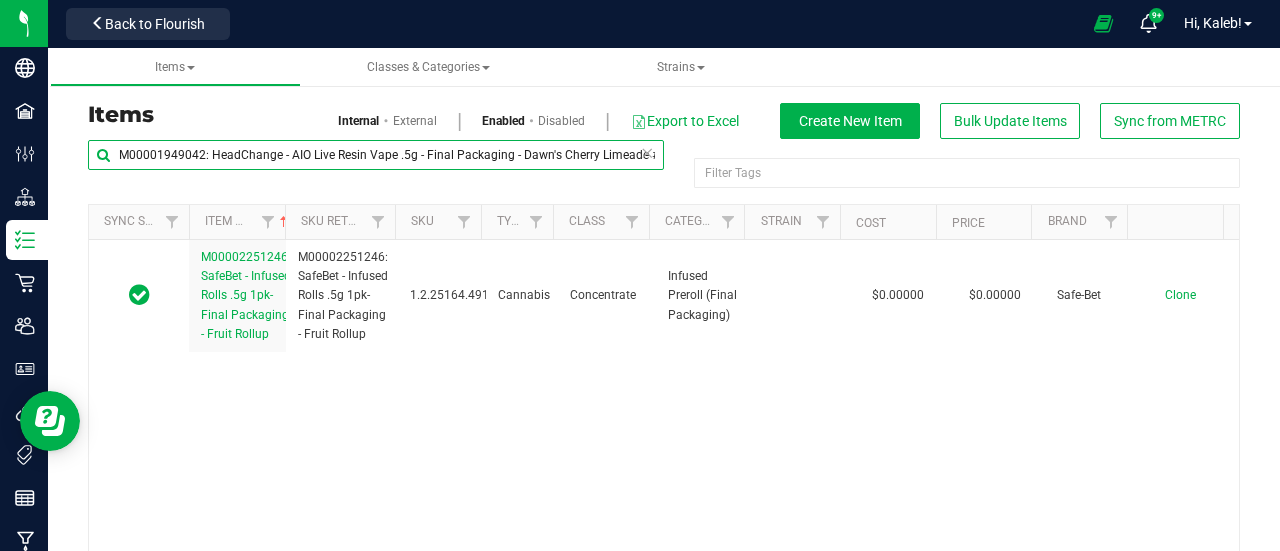 scroll, scrollTop: 0, scrollLeft: 16, axis: horizontal 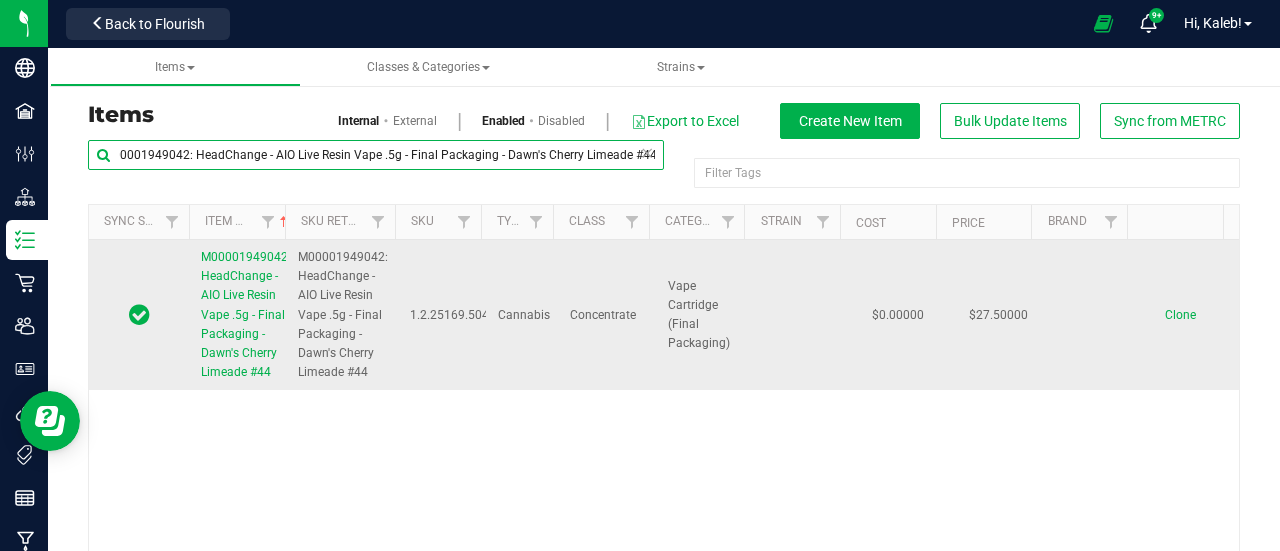 type on "M00001949042: HeadChange - AIO Live Resin Vape .5g - Final Packaging - Dawn's Cherry Limeade #44" 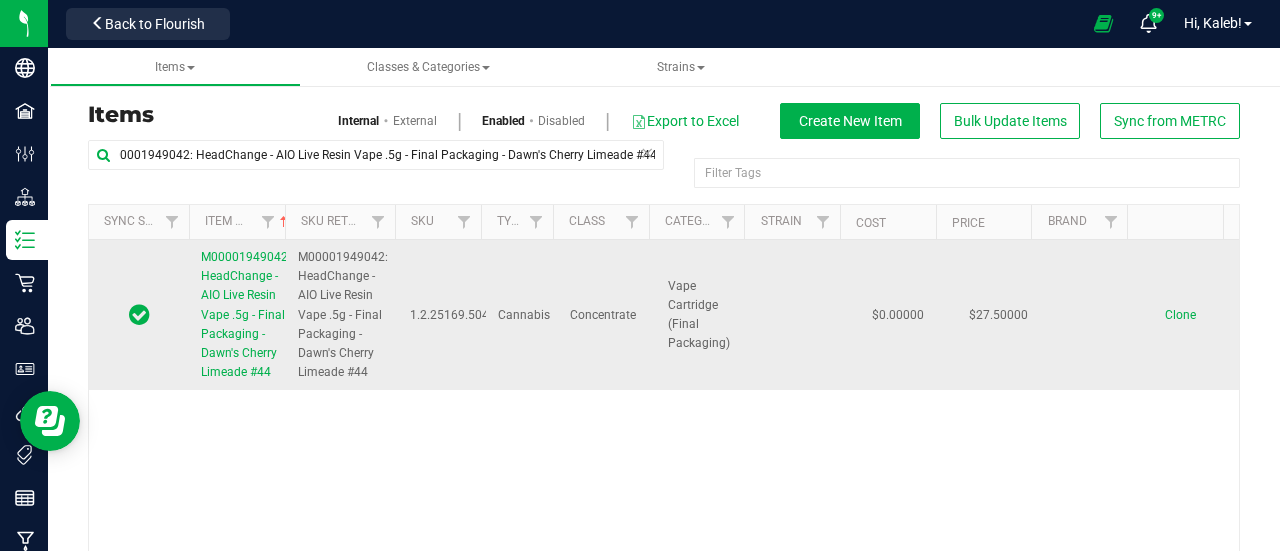 click on "M00001949042: HeadChange - AIO Live Resin Vape .5g - Final Packaging - Dawn's Cherry Limeade #44" at bounding box center [246, 314] 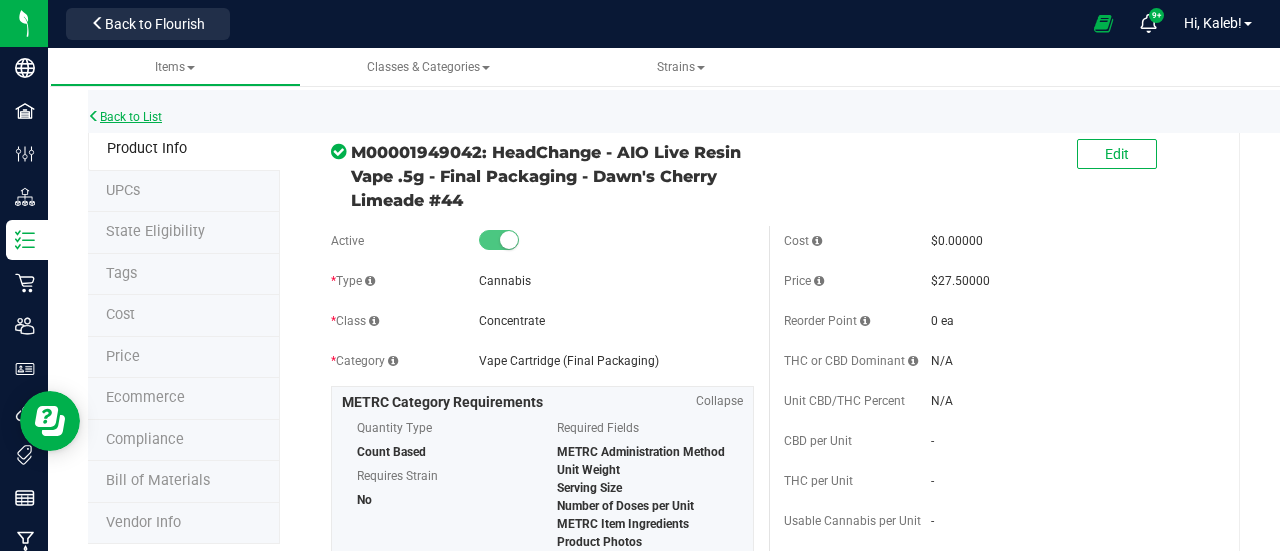 click on "Back to List" at bounding box center [125, 117] 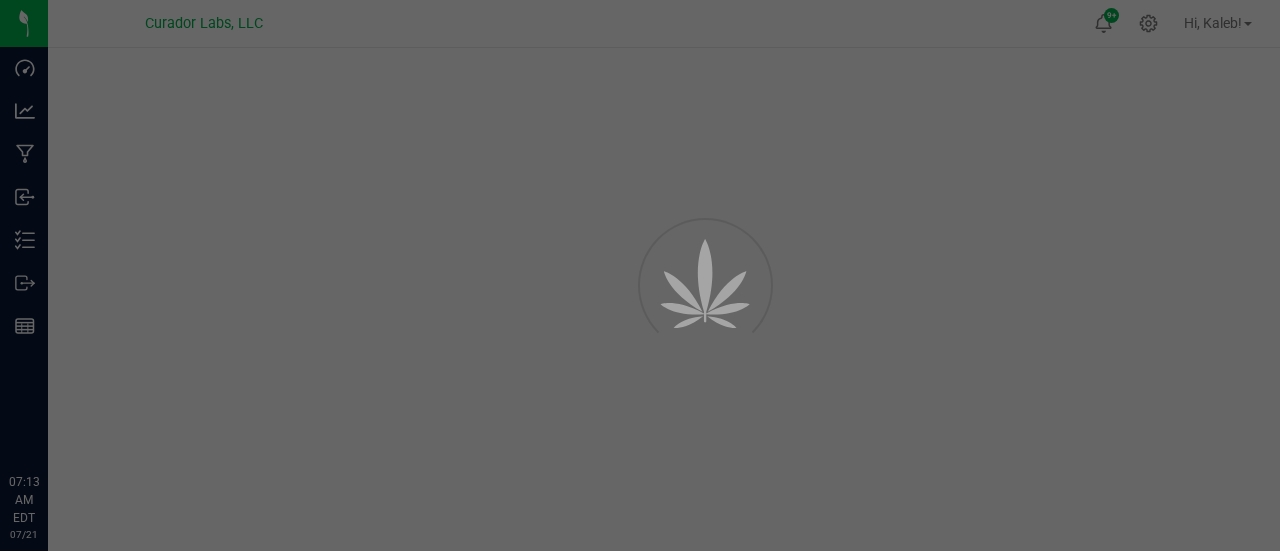 scroll, scrollTop: 0, scrollLeft: 0, axis: both 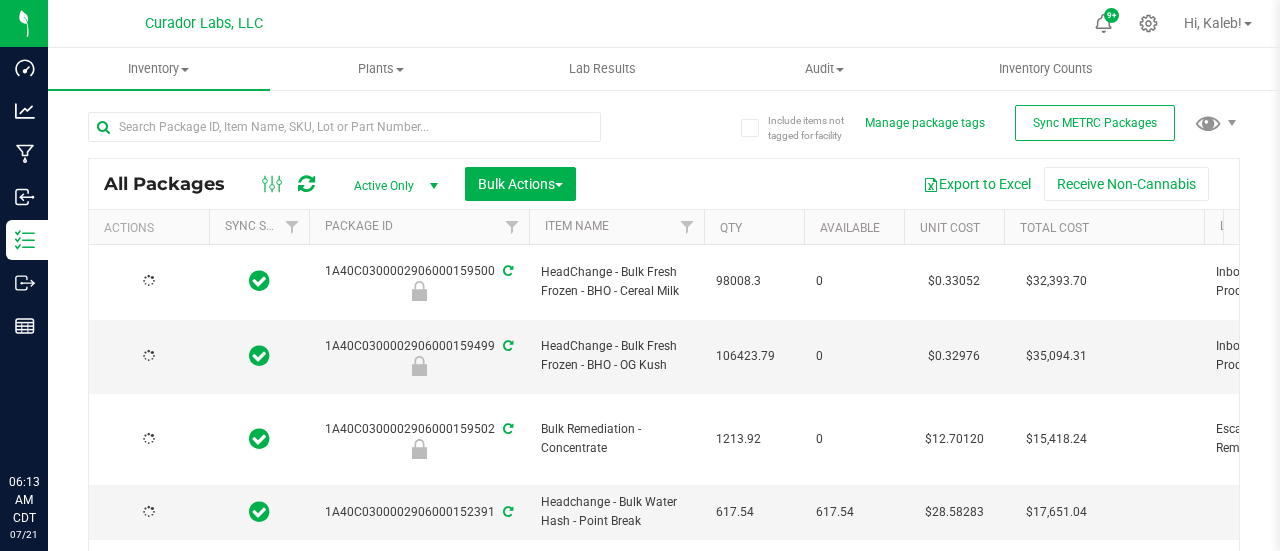 type on "[DATE]" 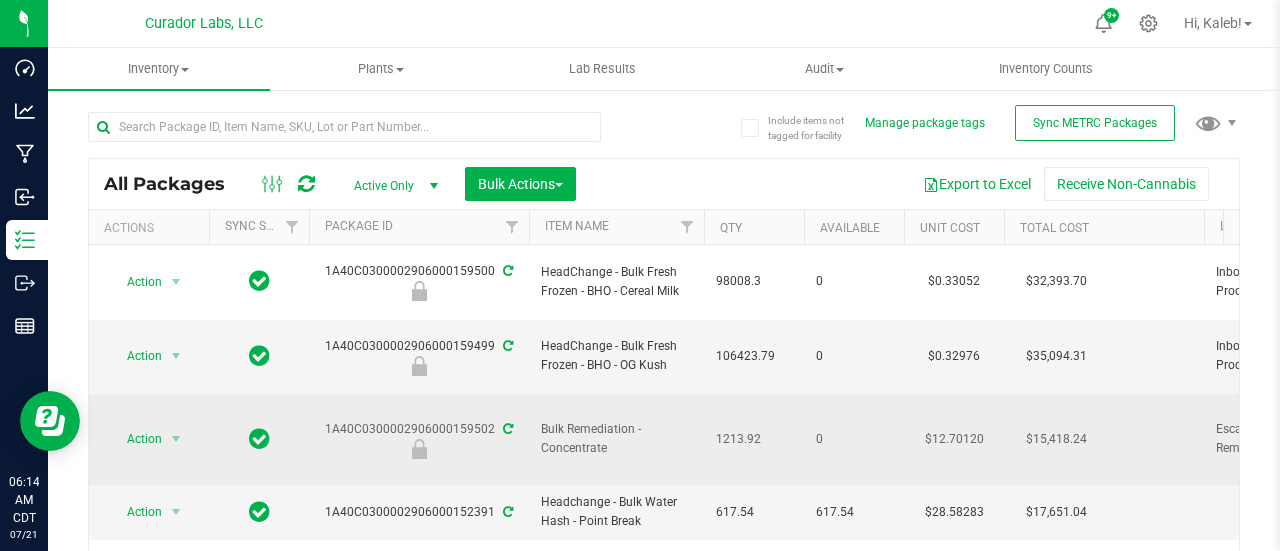 scroll, scrollTop: 0, scrollLeft: 0, axis: both 